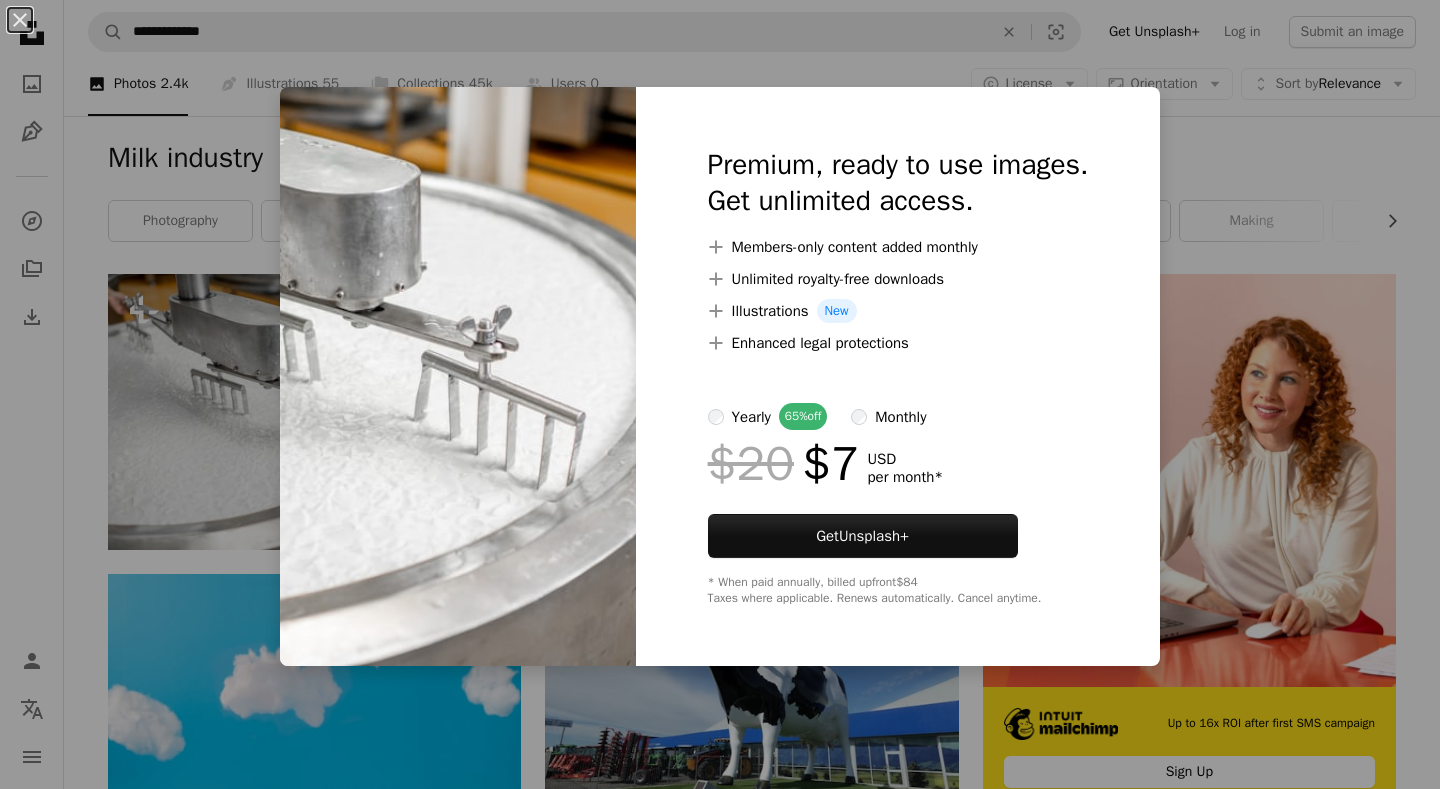 scroll, scrollTop: 0, scrollLeft: 0, axis: both 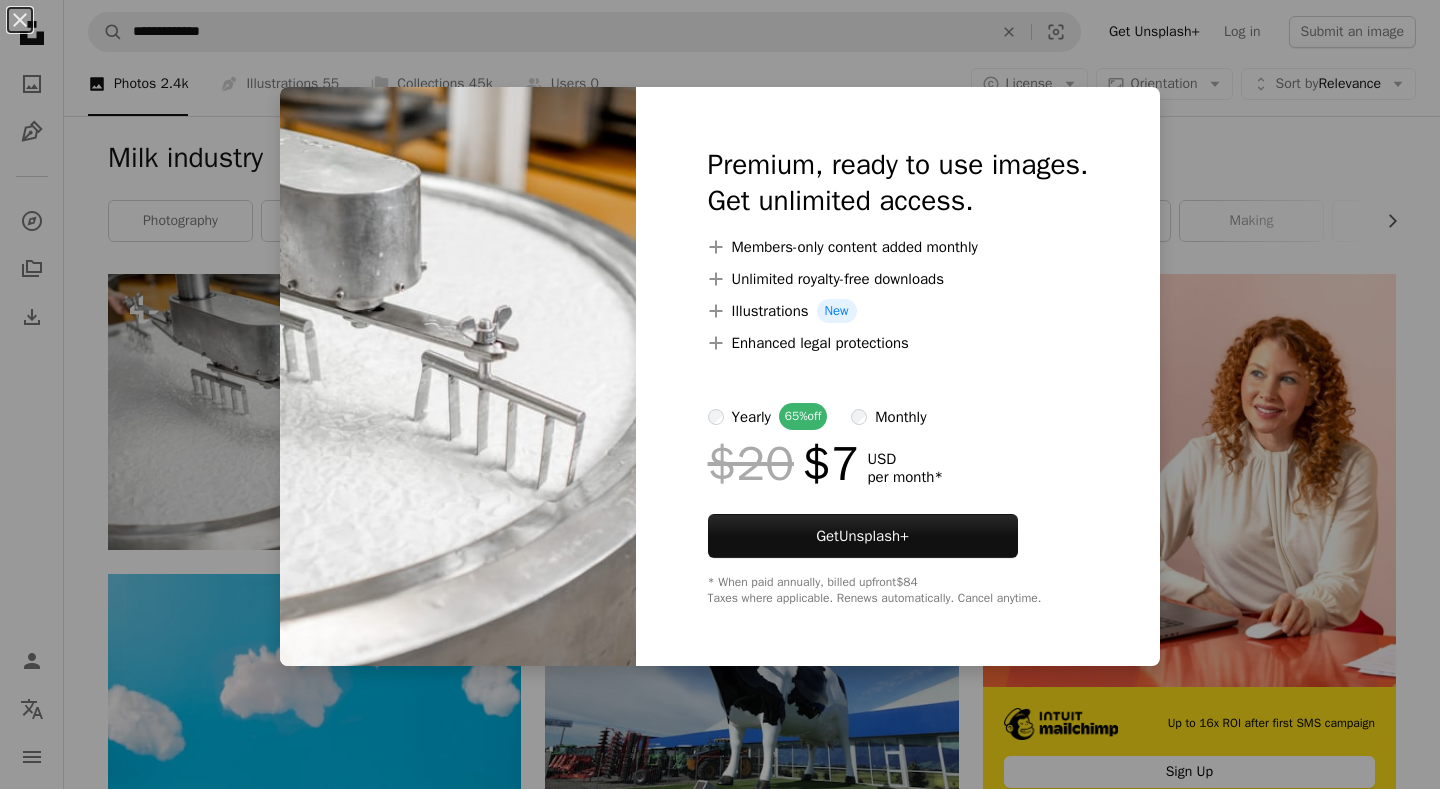 click on "An X shape Premium, ready to use images. Get unlimited access. A plus sign Members-only content added monthly A plus sign Unlimited royalty-free downloads A plus sign Illustrations  New A plus sign Enhanced legal protections yearly 65%  off monthly $20   $7 USD per month * Get  Unsplash+ * When paid annually, billed upfront  $84 Taxes where applicable. Renews automatically. Cancel anytime." at bounding box center (720, 394) 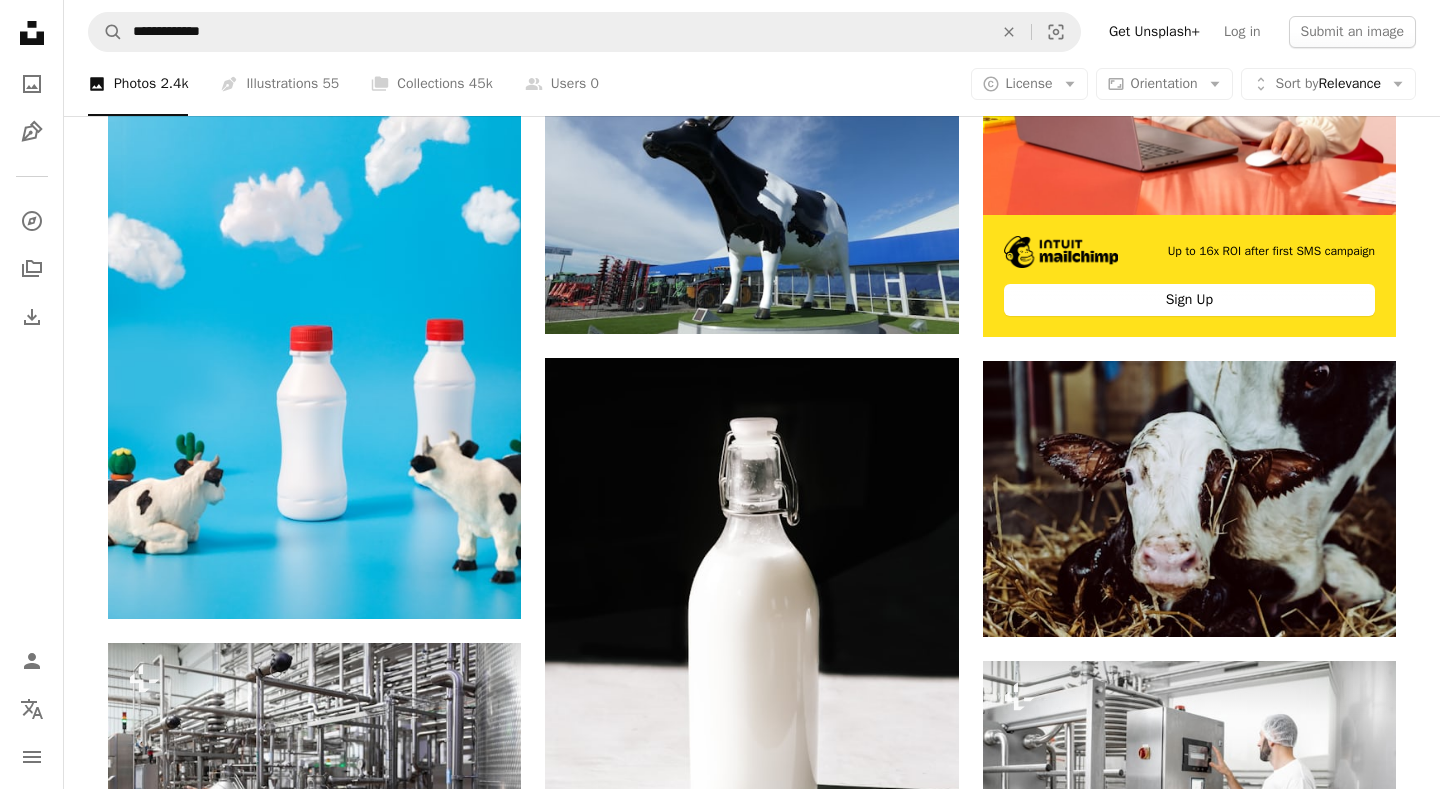 scroll, scrollTop: 0, scrollLeft: 0, axis: both 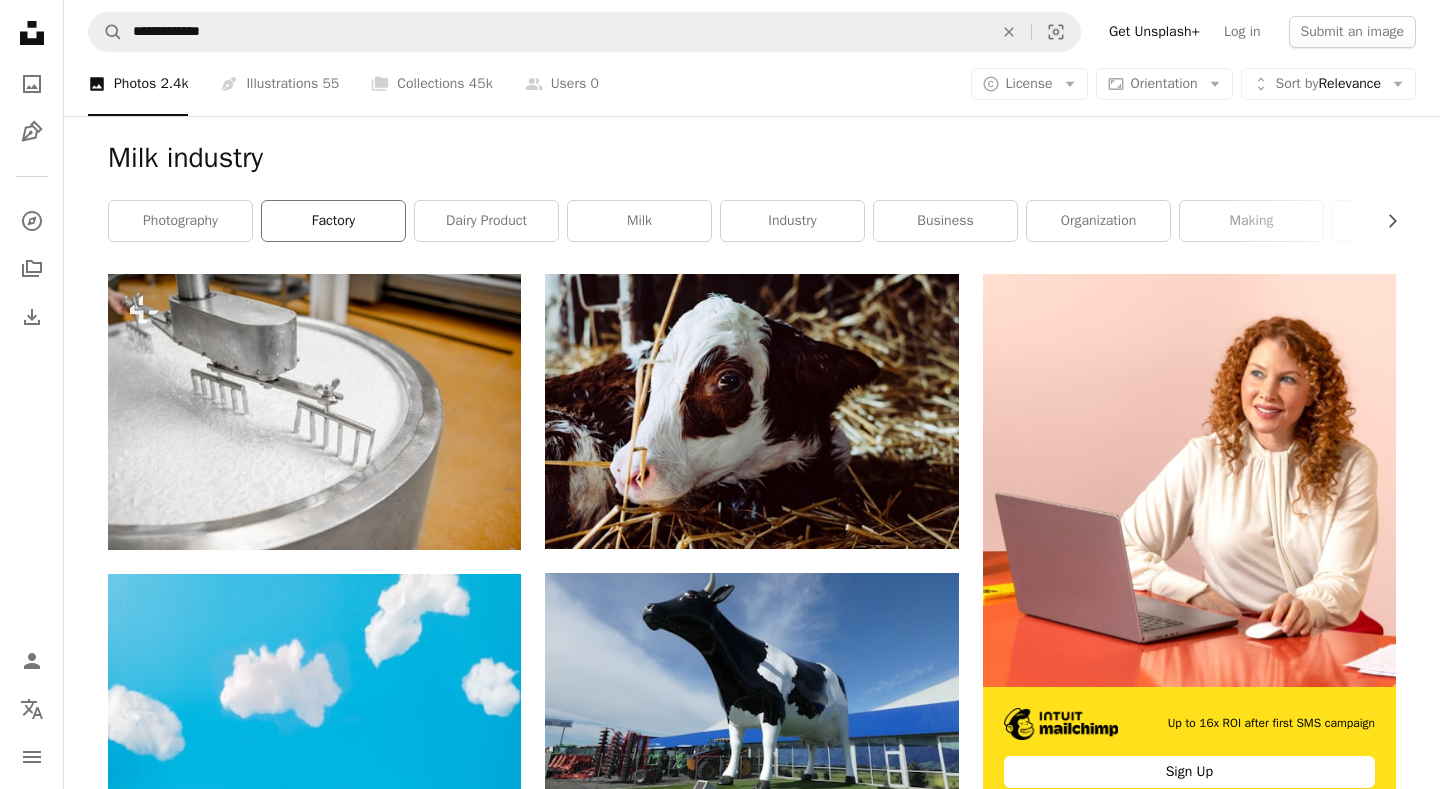 click on "factory" at bounding box center [333, 221] 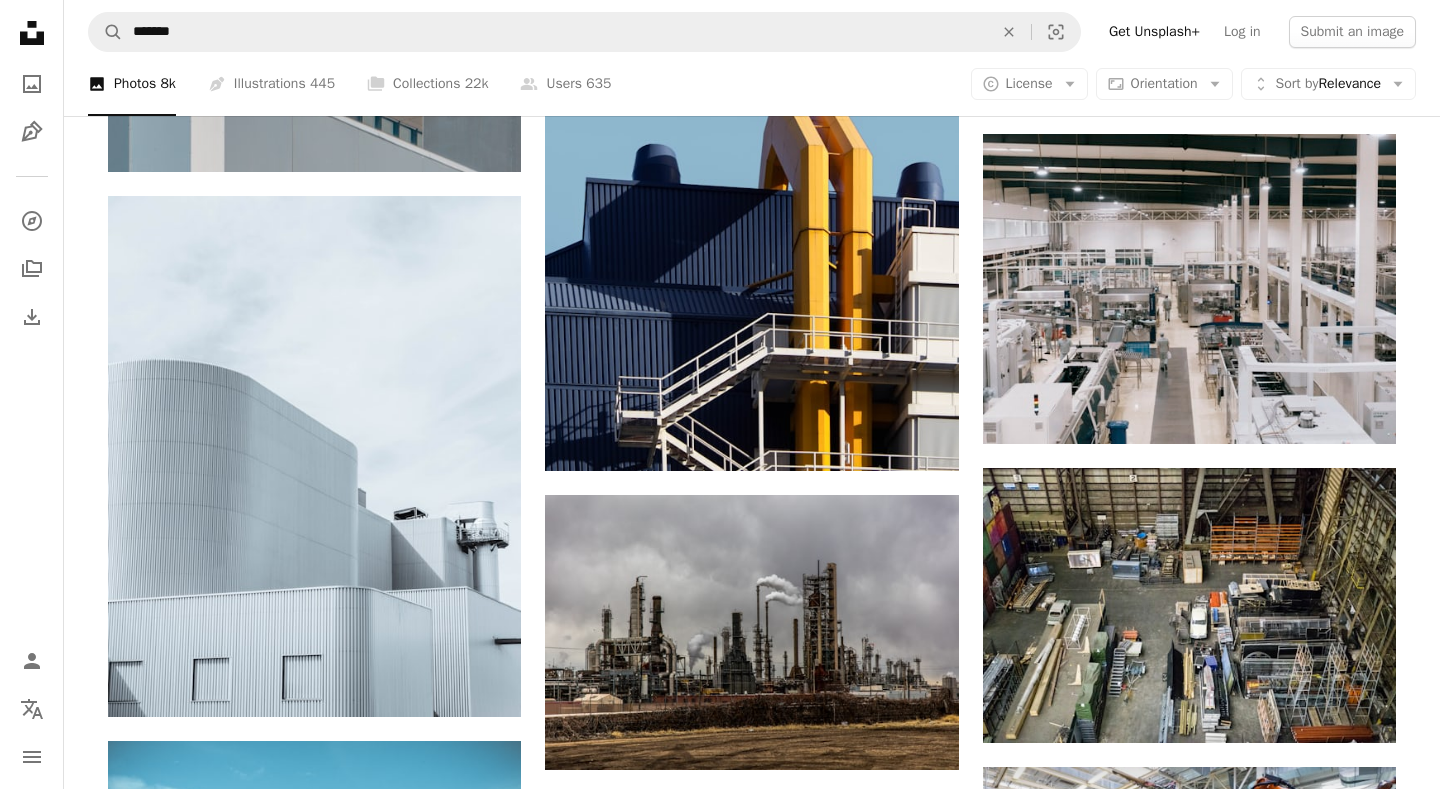 scroll, scrollTop: 0, scrollLeft: 0, axis: both 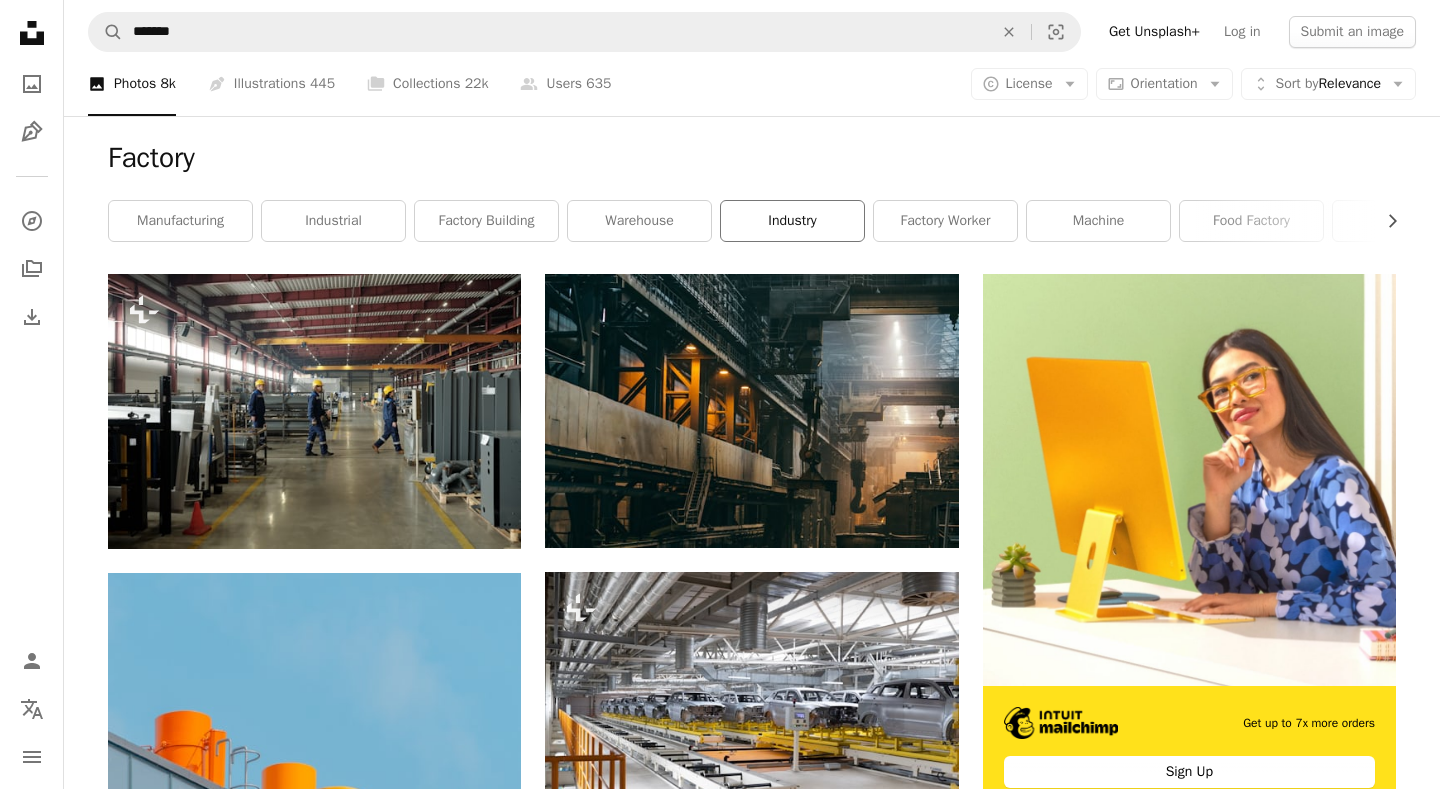 click on "industry" at bounding box center (792, 221) 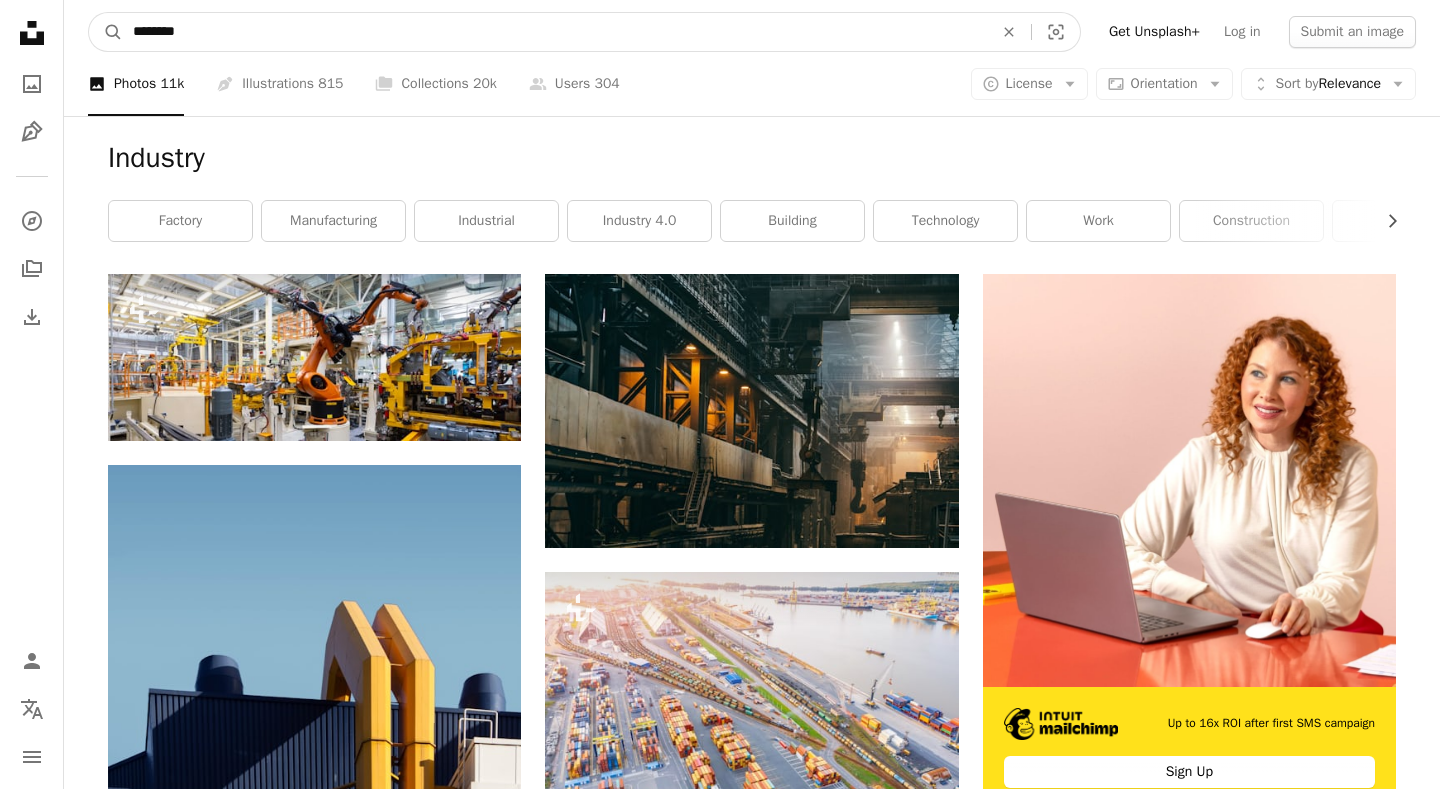 click on "********" at bounding box center (555, 32) 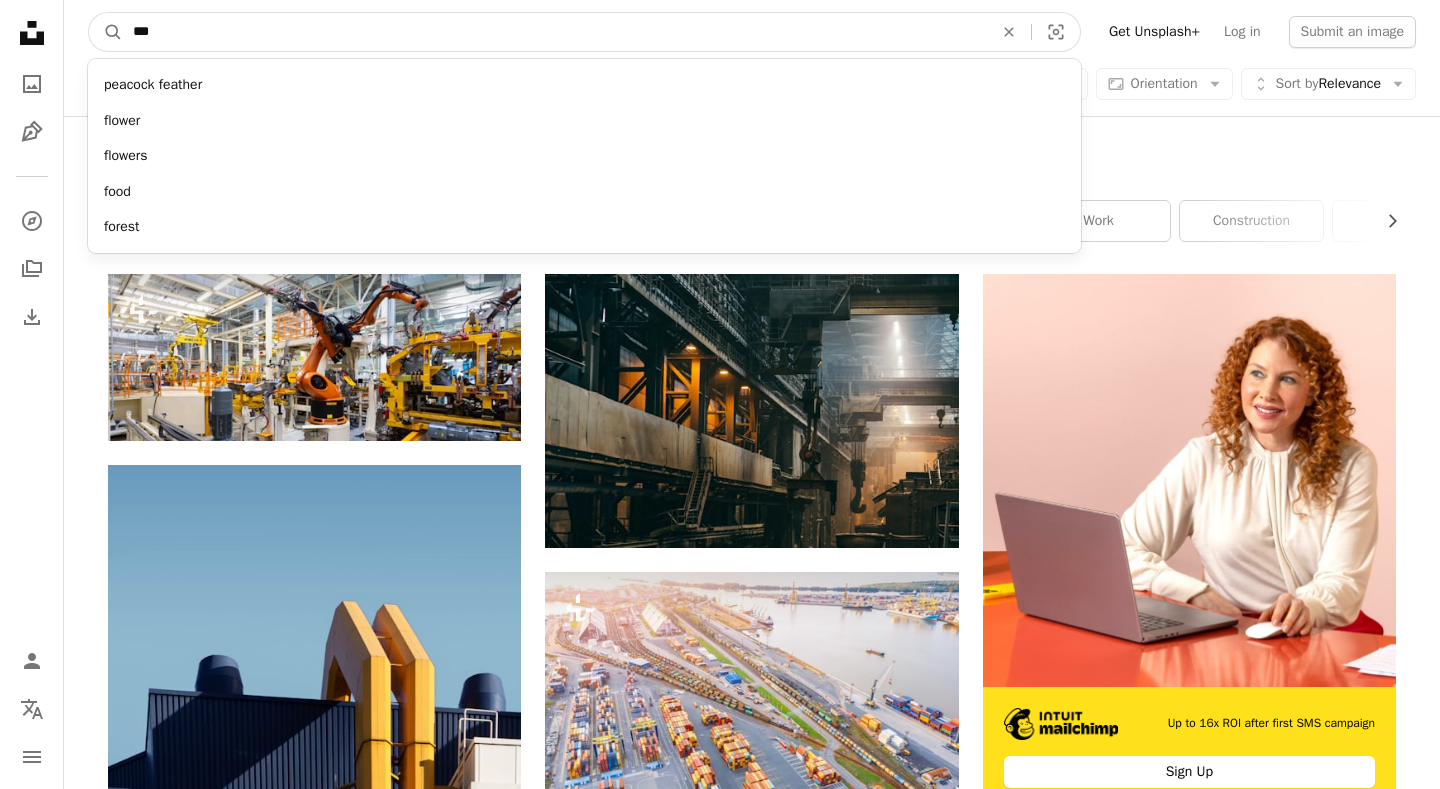 type on "****" 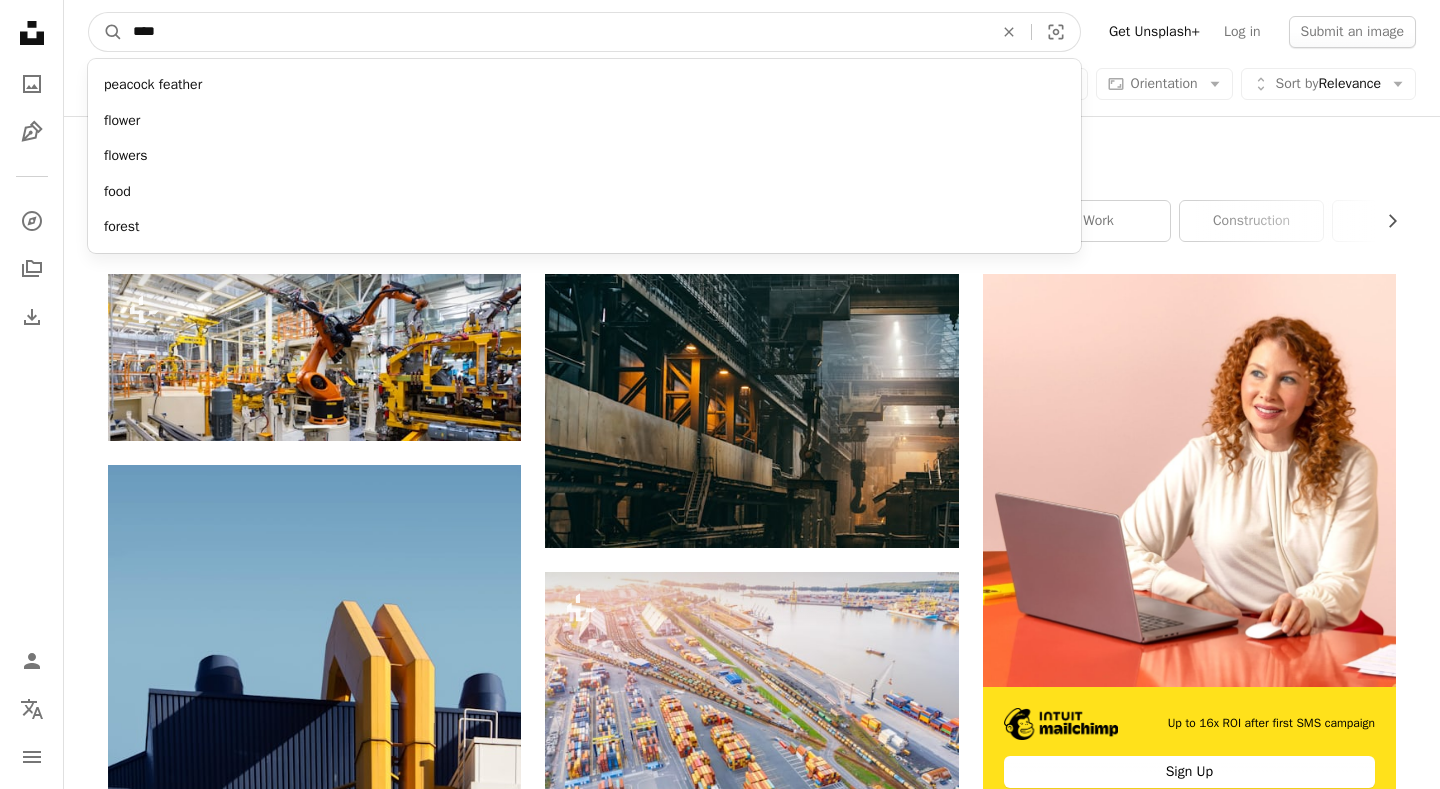 click on "A magnifying glass" at bounding box center (106, 32) 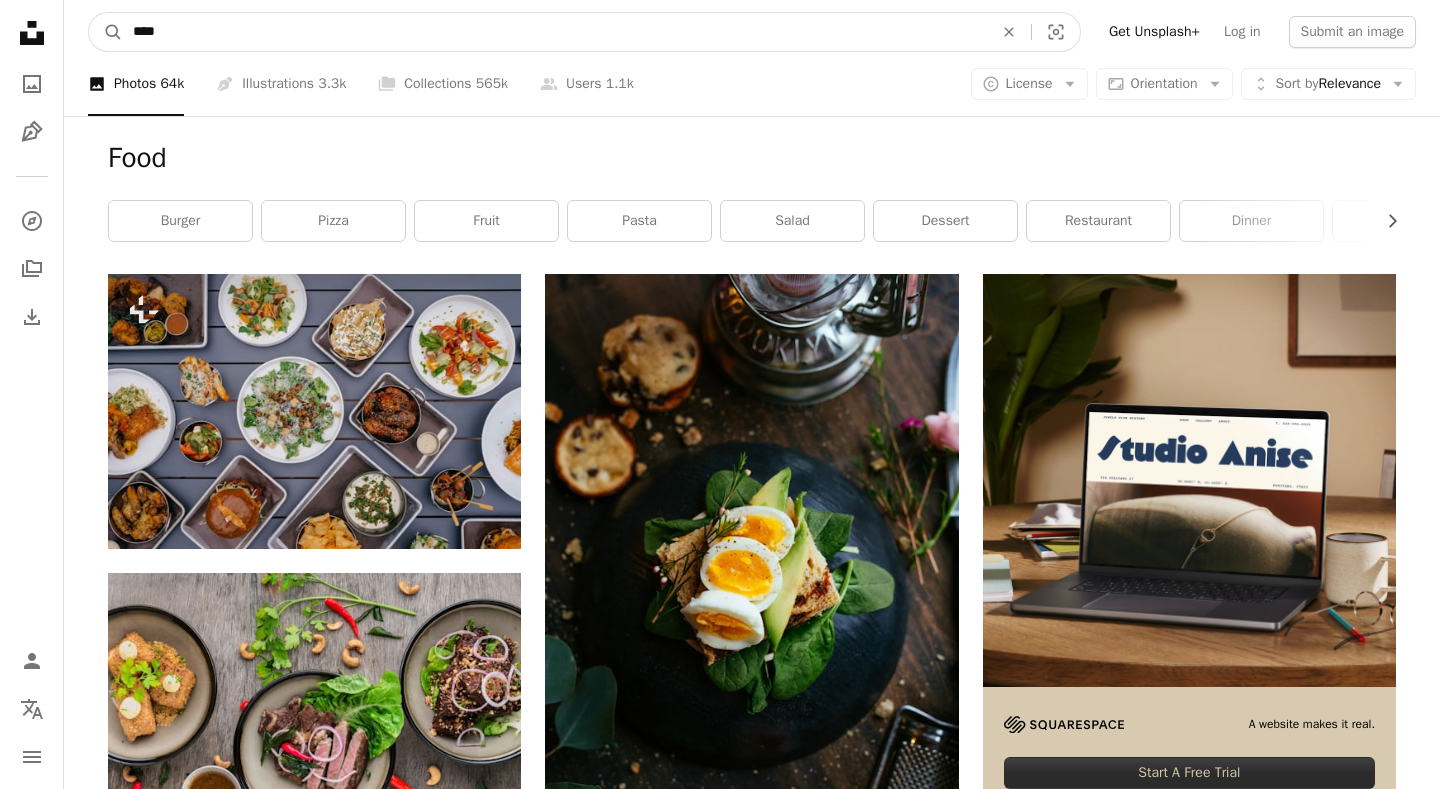 click on "****" at bounding box center (555, 32) 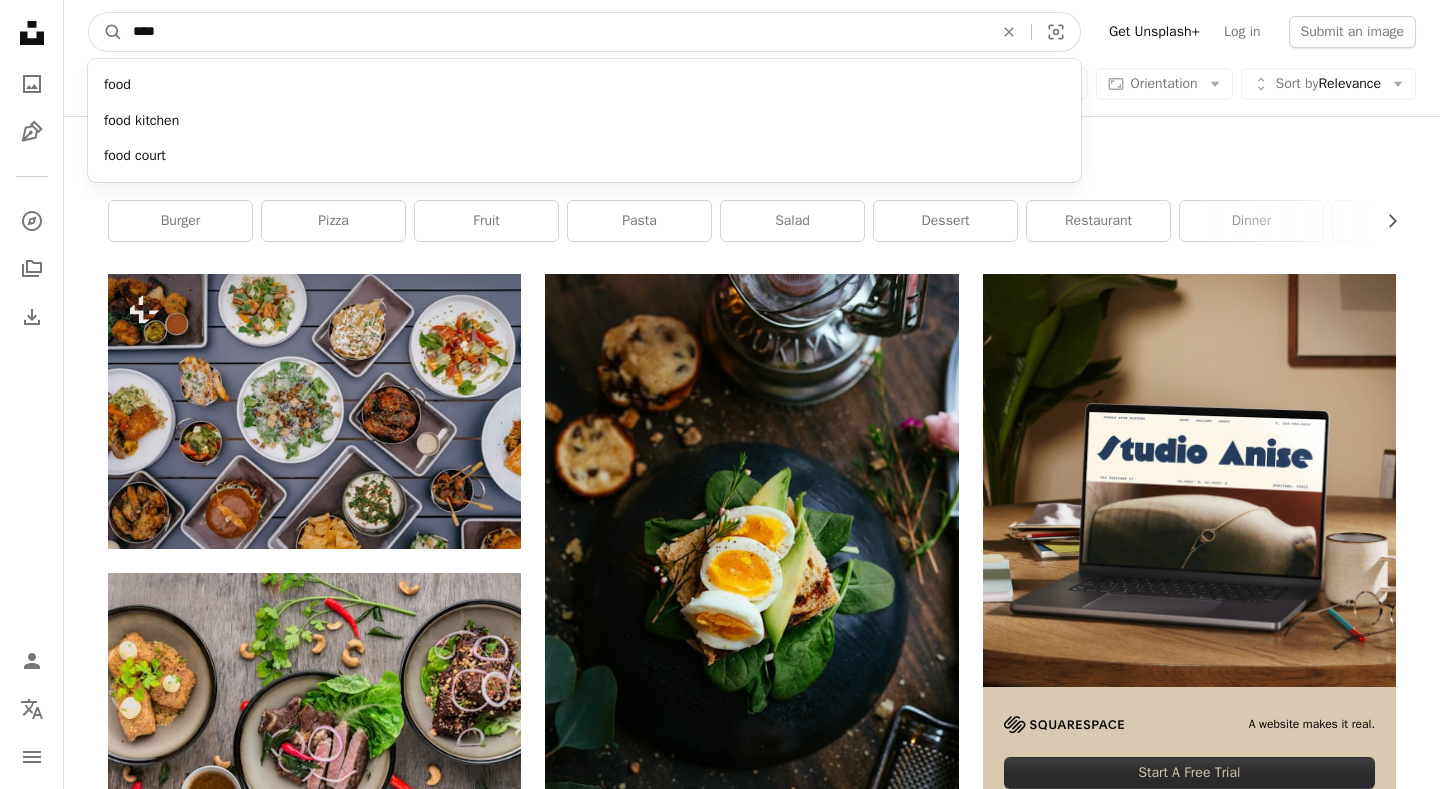 click on "****" at bounding box center (555, 32) 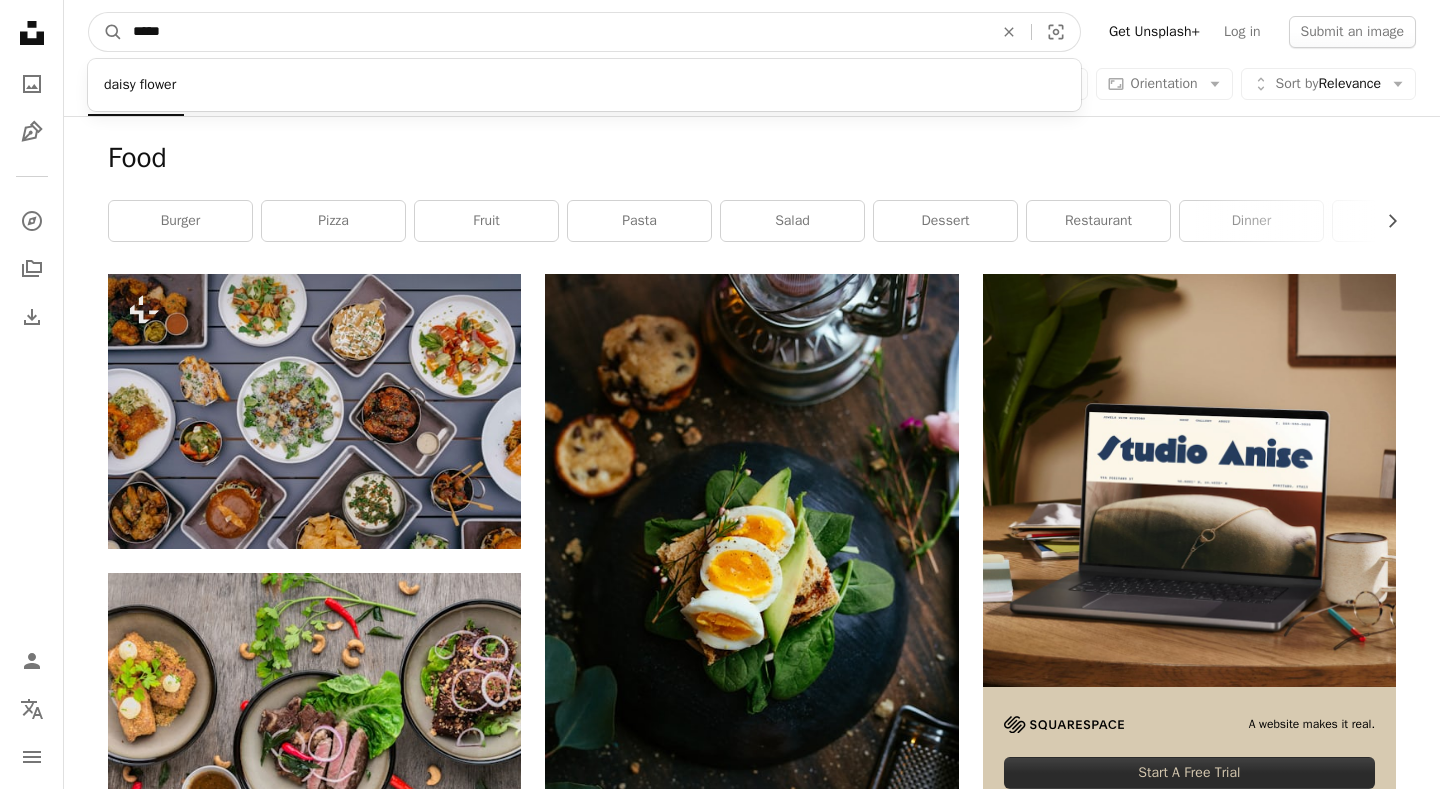 type on "*****" 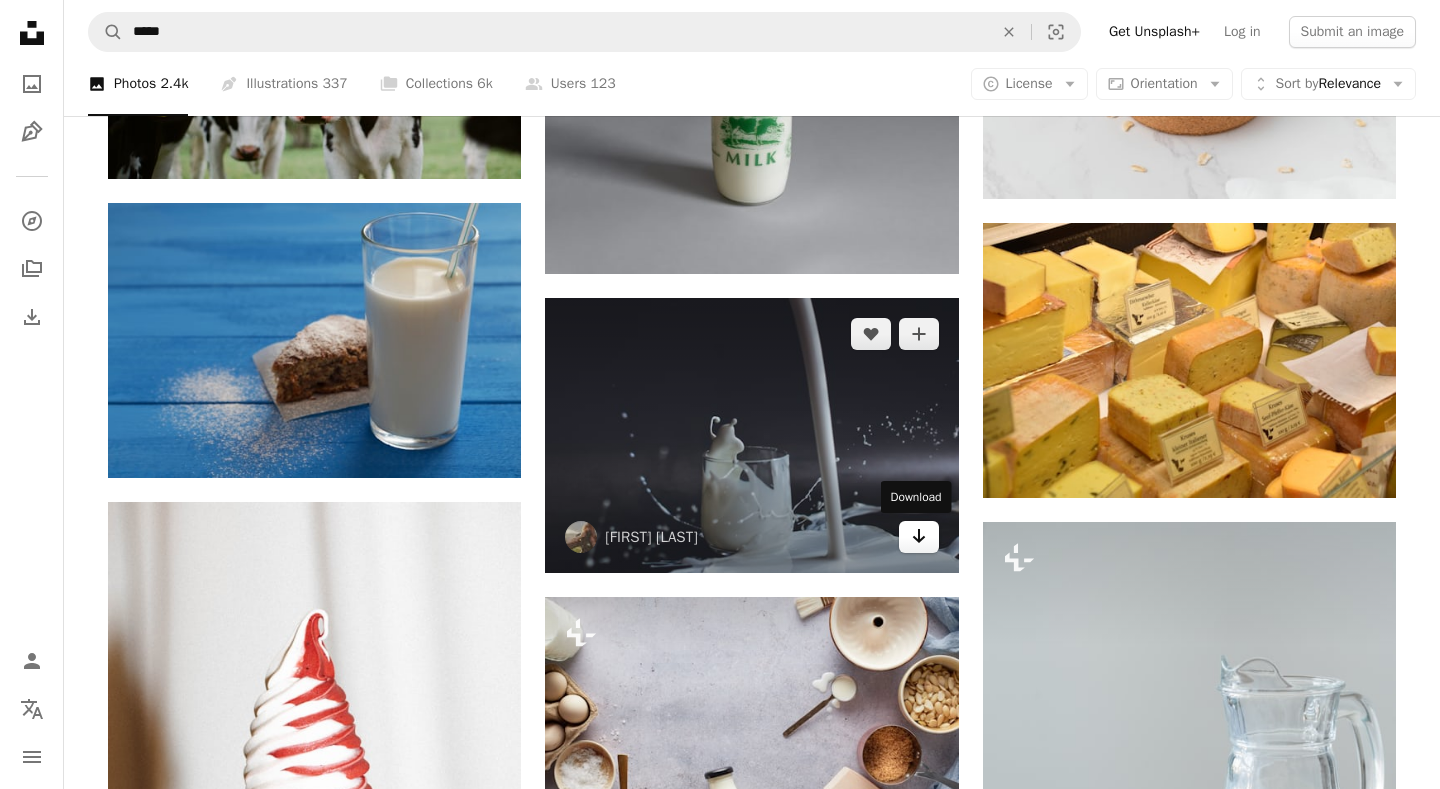 scroll, scrollTop: 1555, scrollLeft: 0, axis: vertical 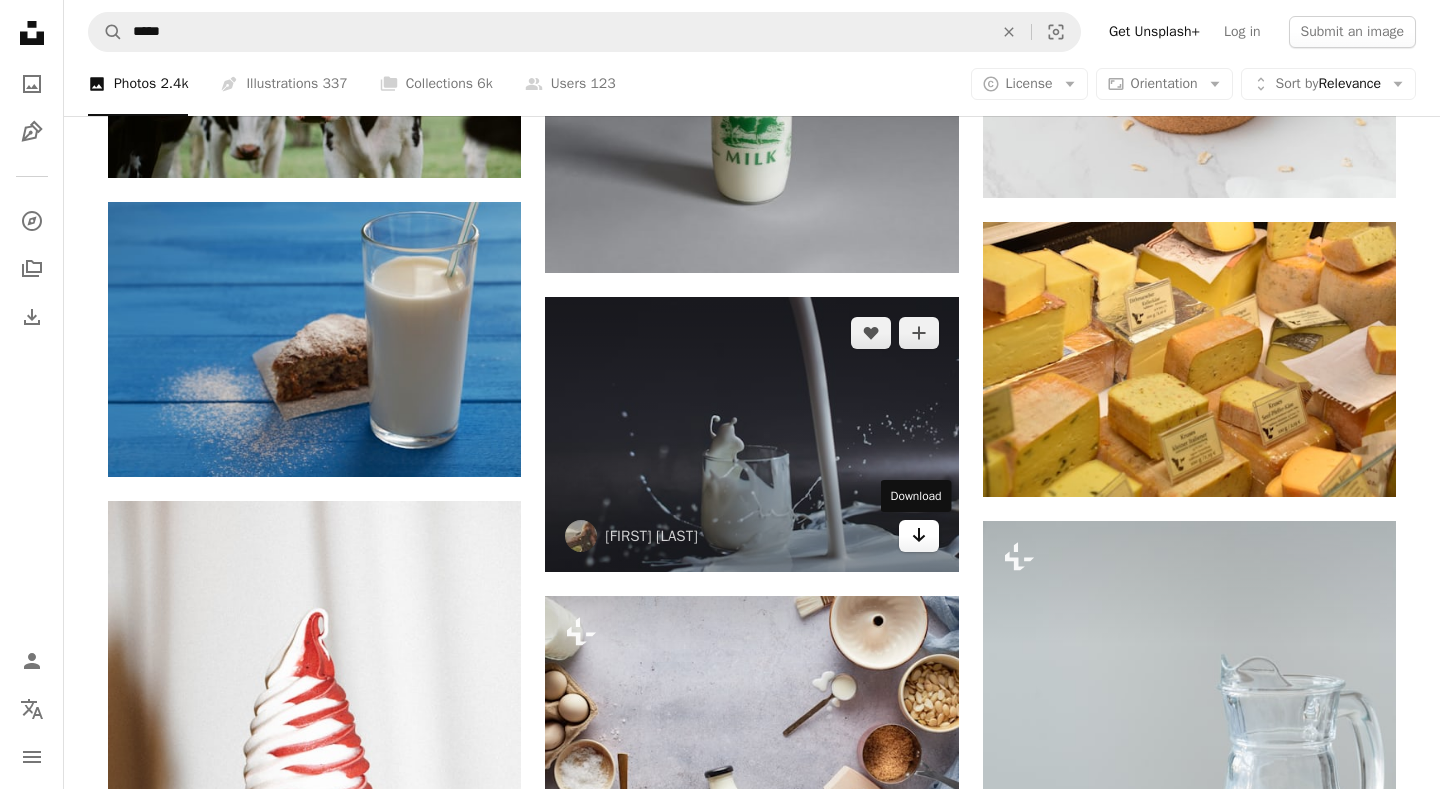 click on "Arrow pointing down" at bounding box center [919, 536] 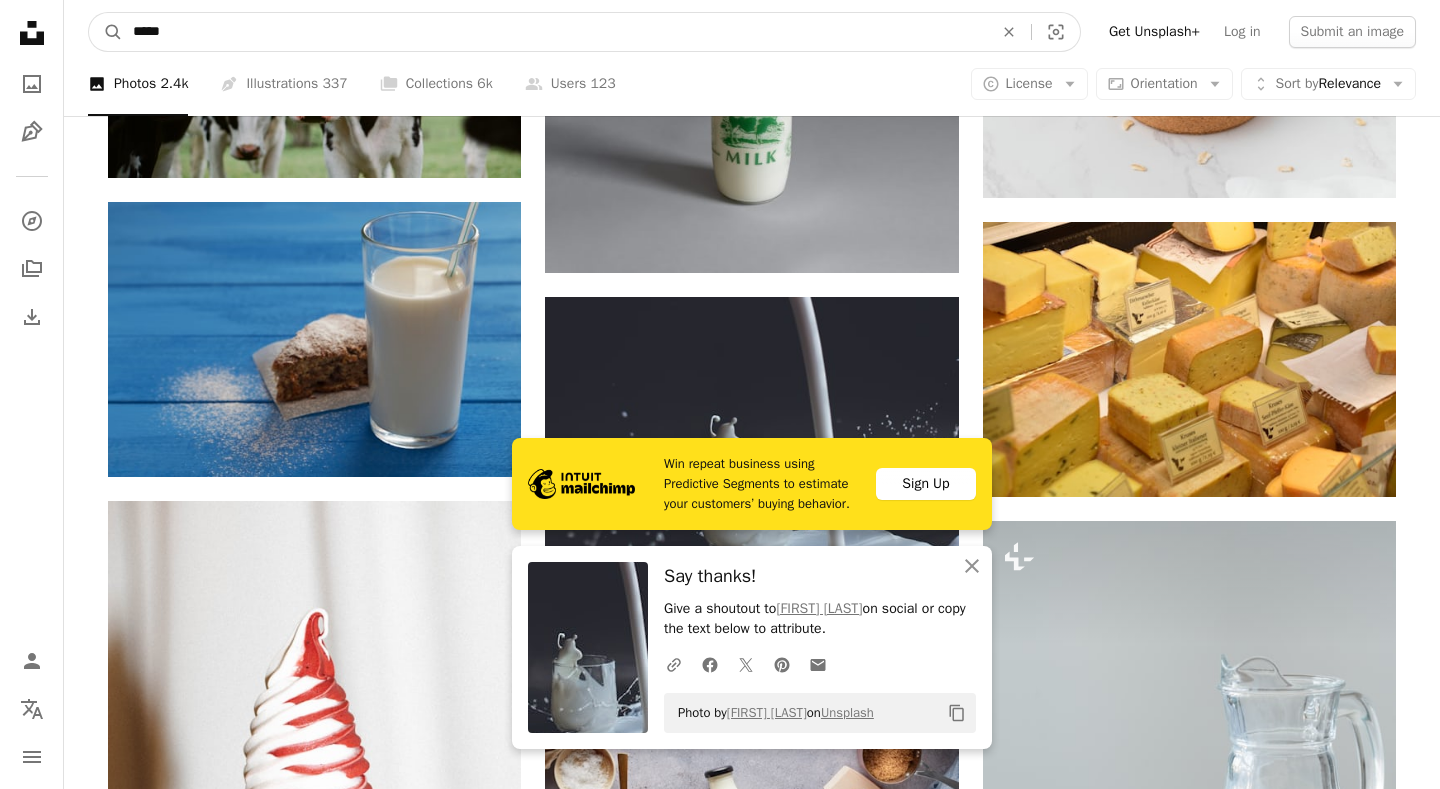 click on "*****" at bounding box center (555, 32) 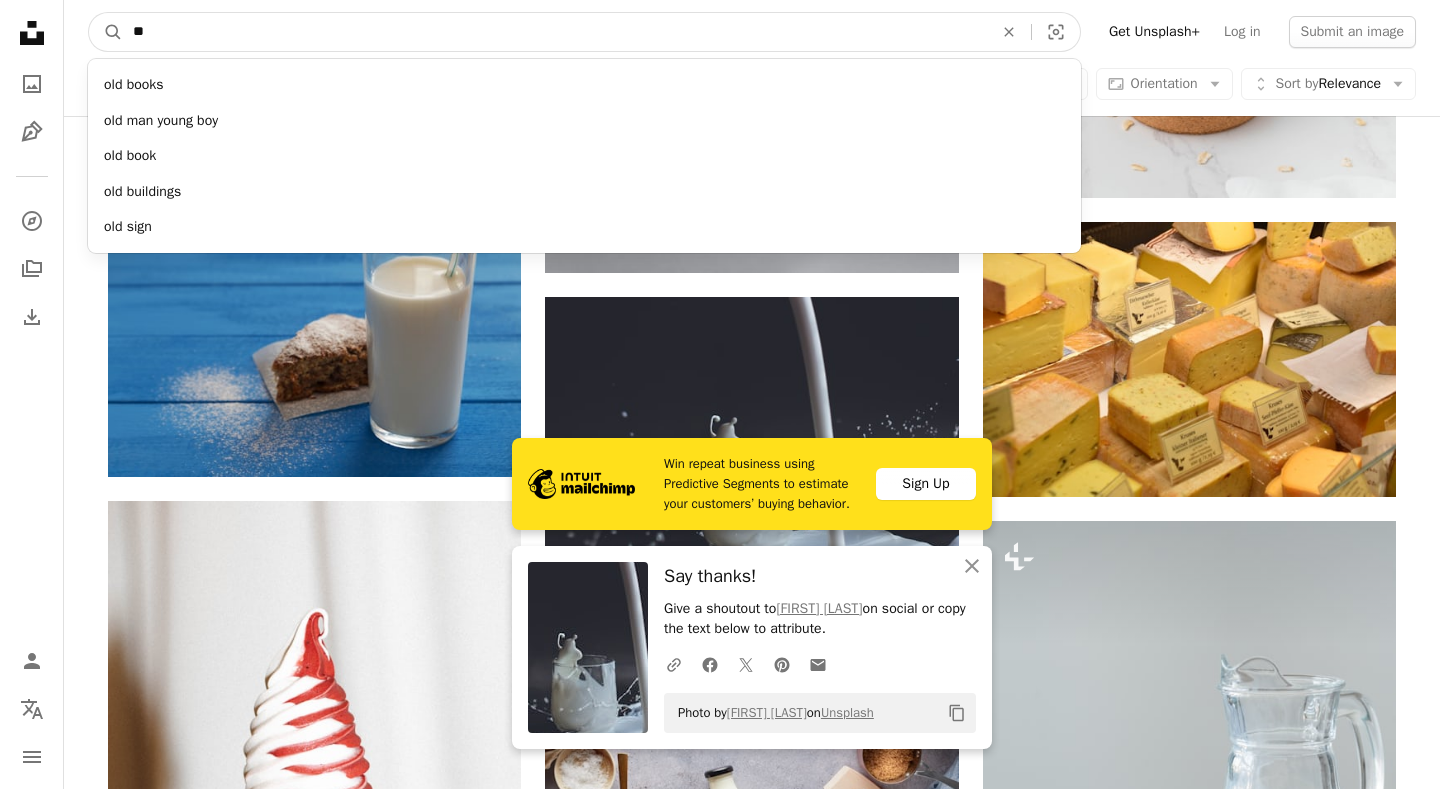 type on "*" 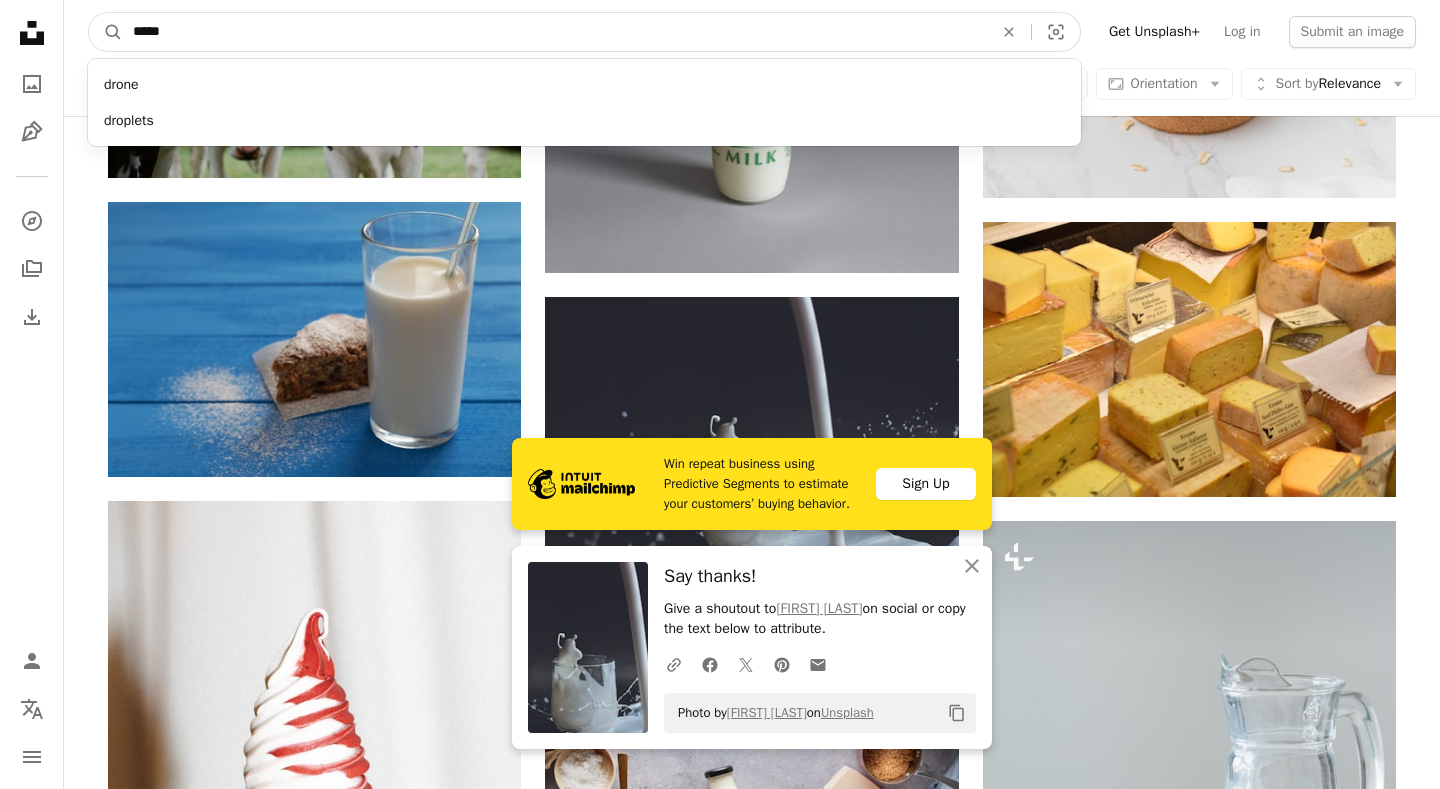 type on "******" 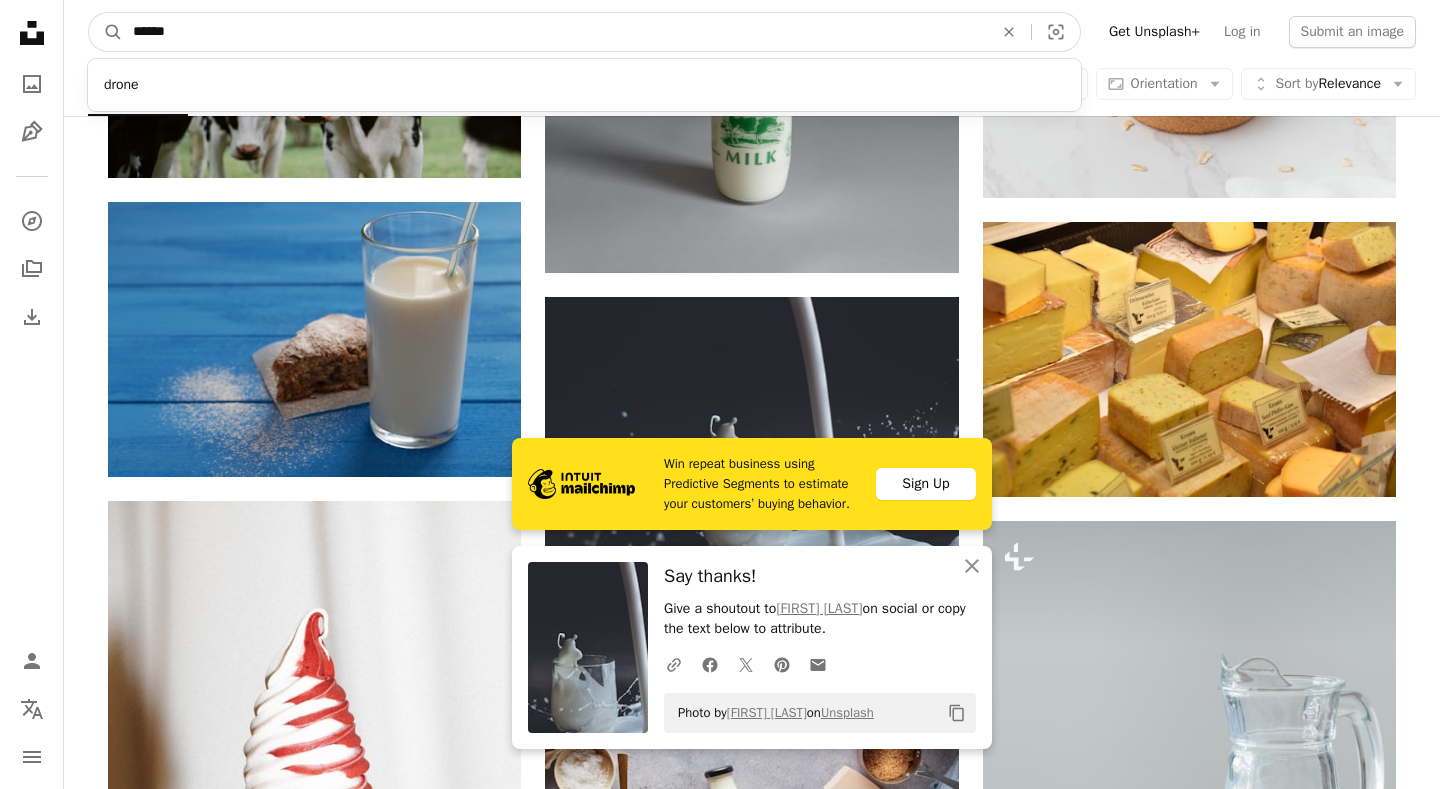 click on "A magnifying glass" at bounding box center [106, 32] 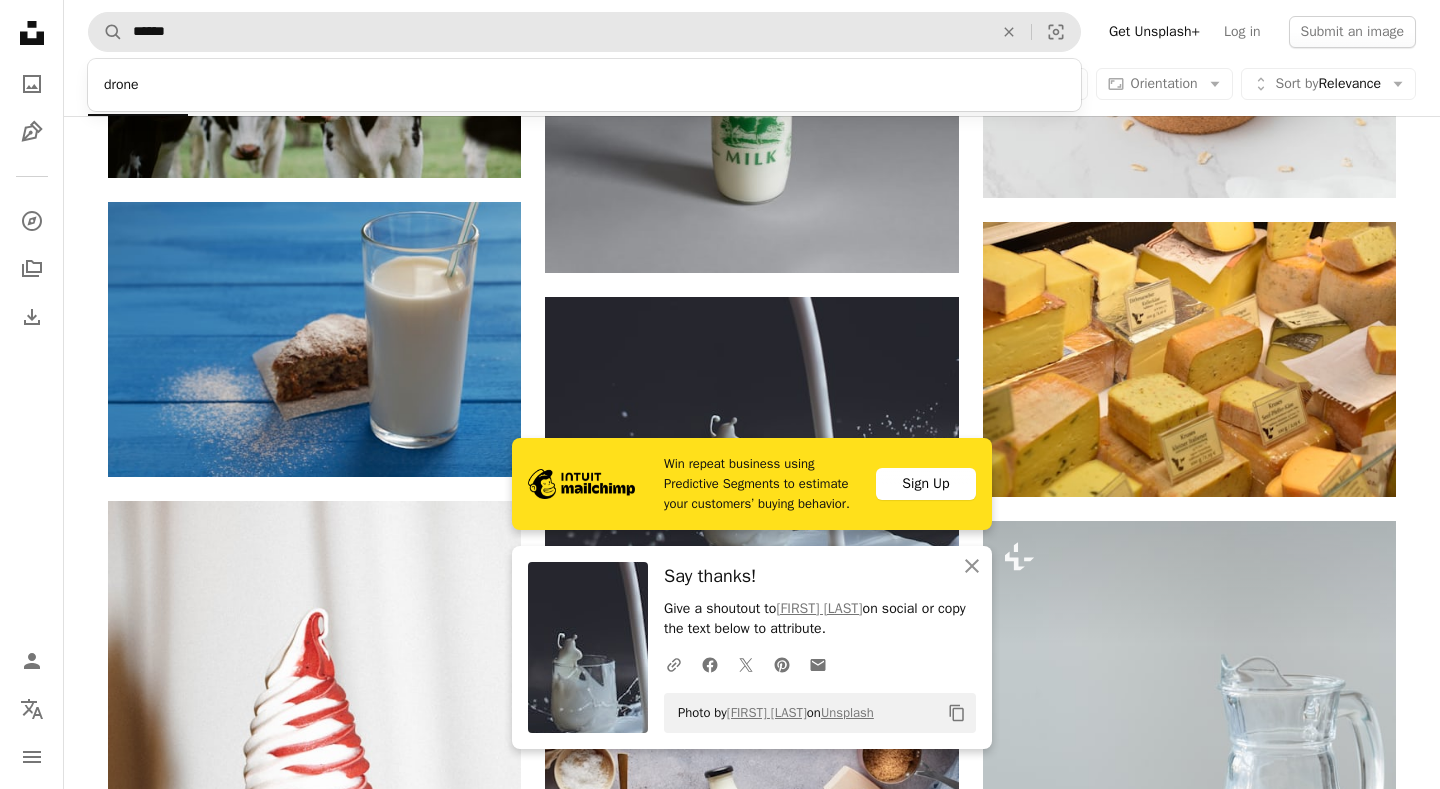 scroll, scrollTop: 0, scrollLeft: 0, axis: both 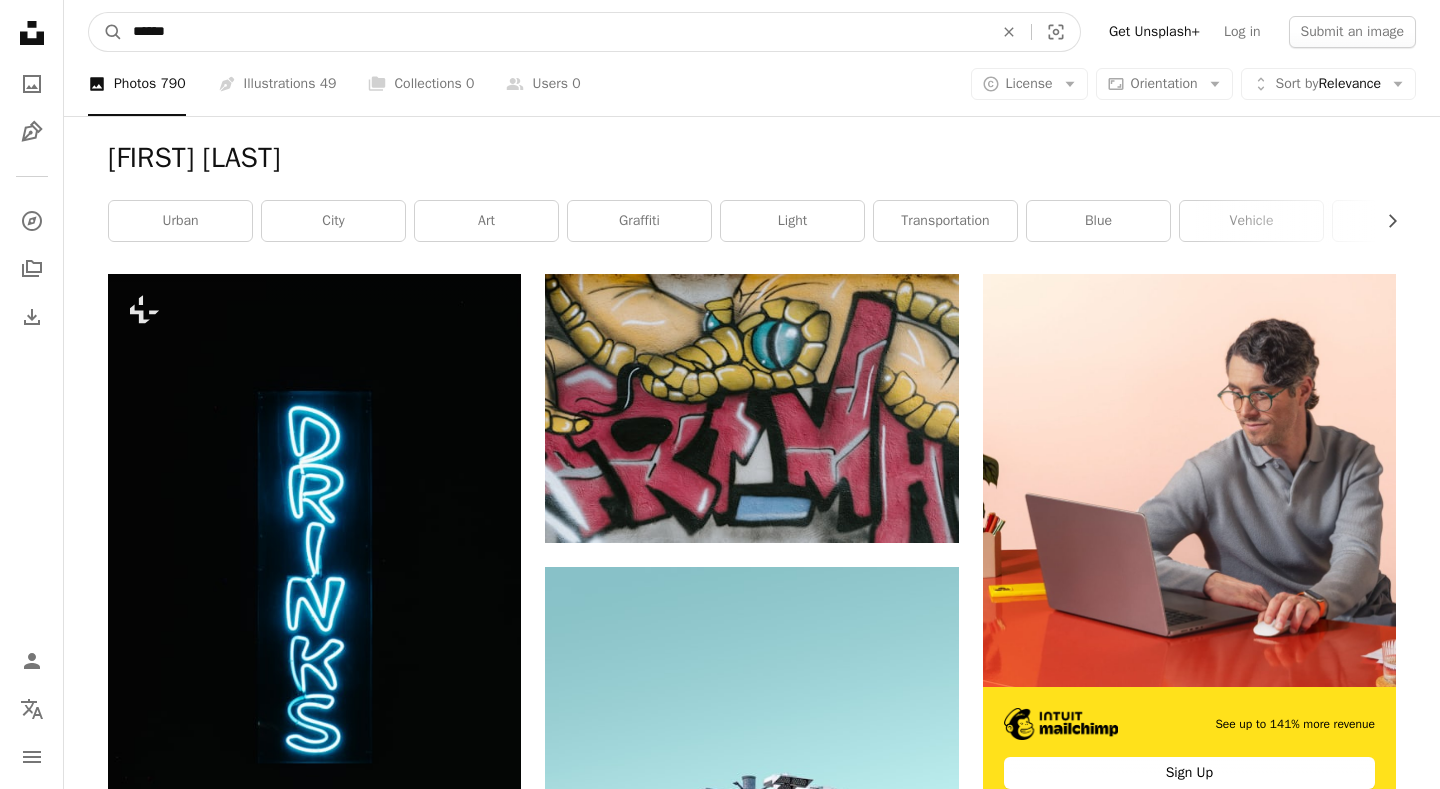 click on "******" at bounding box center [555, 32] 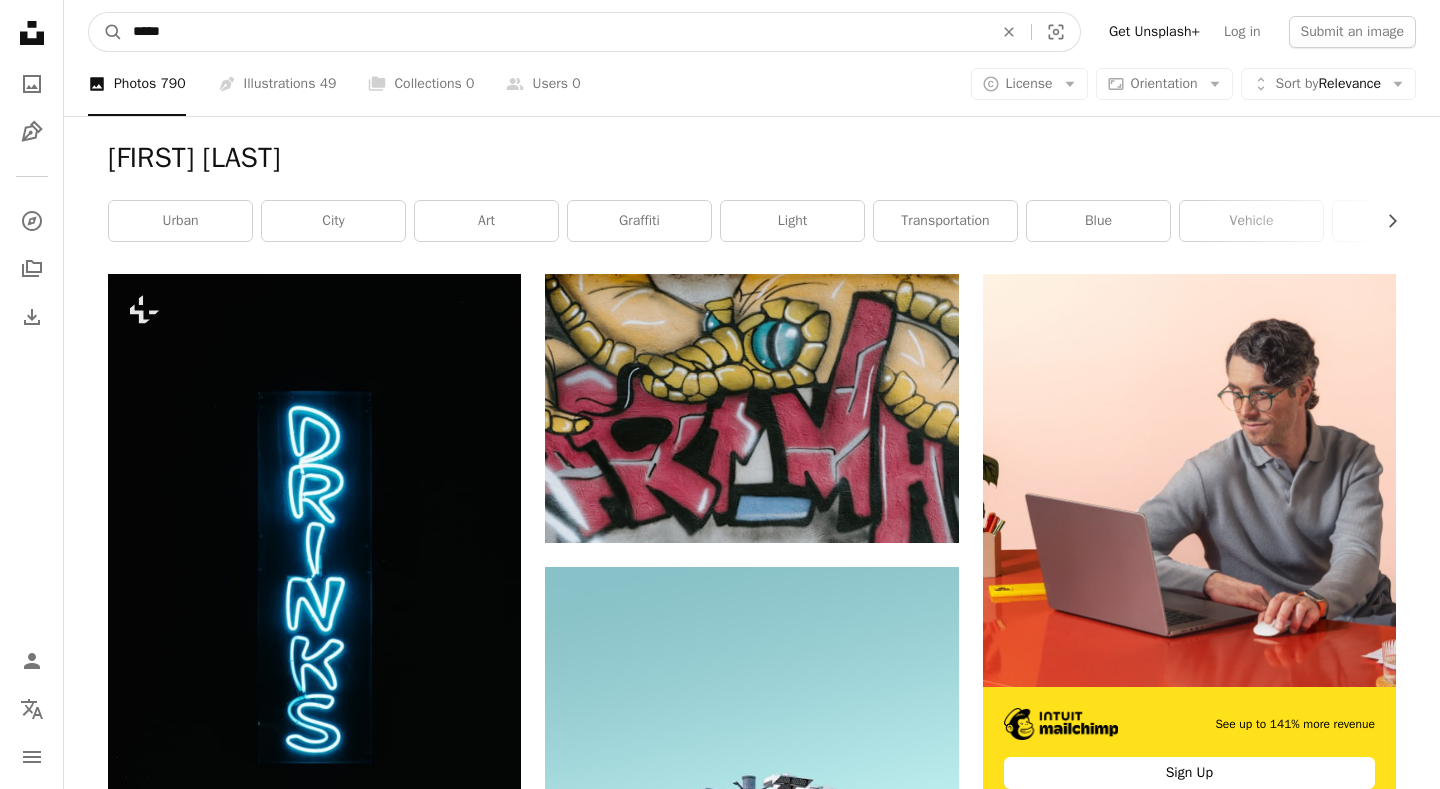 type on "******" 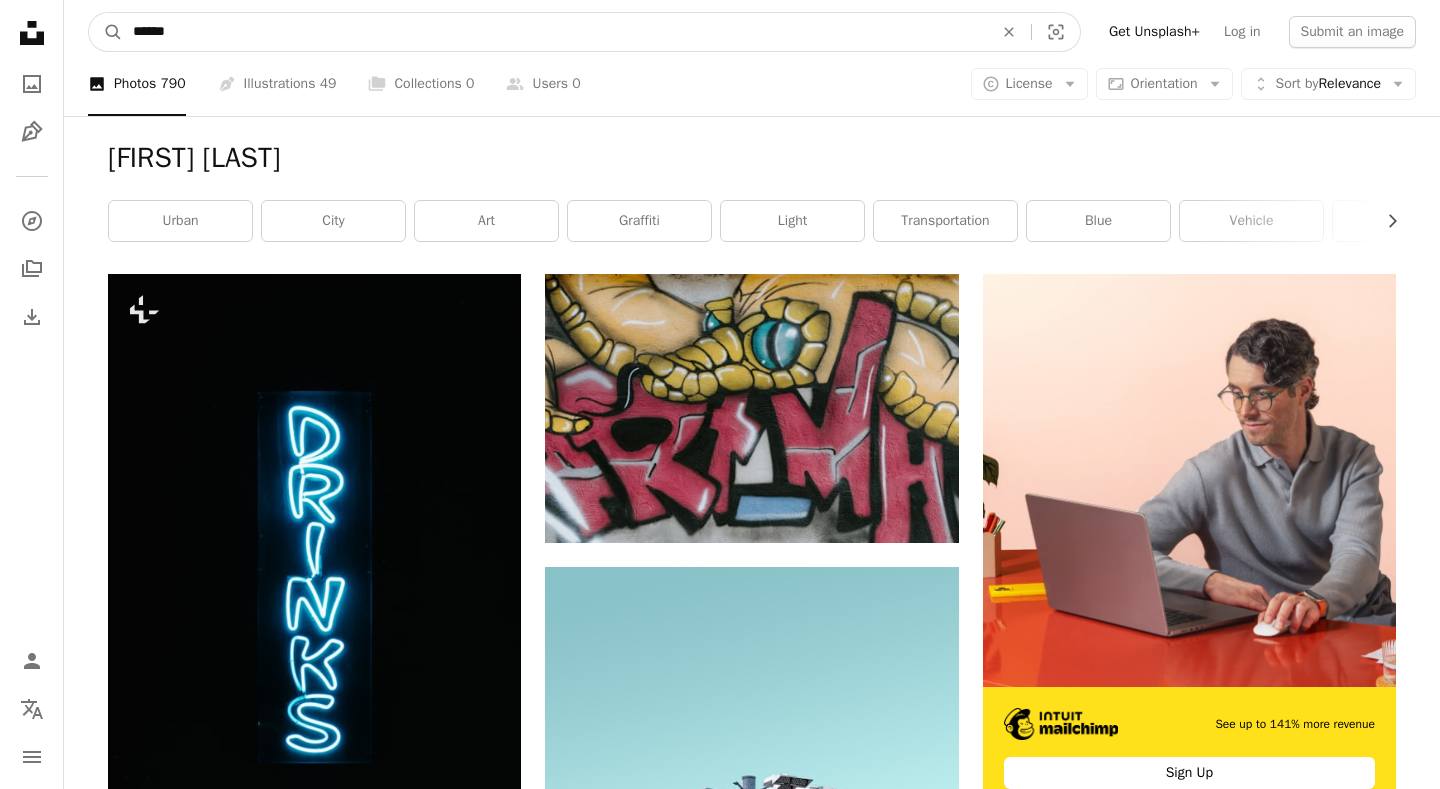 click on "A magnifying glass" at bounding box center [106, 32] 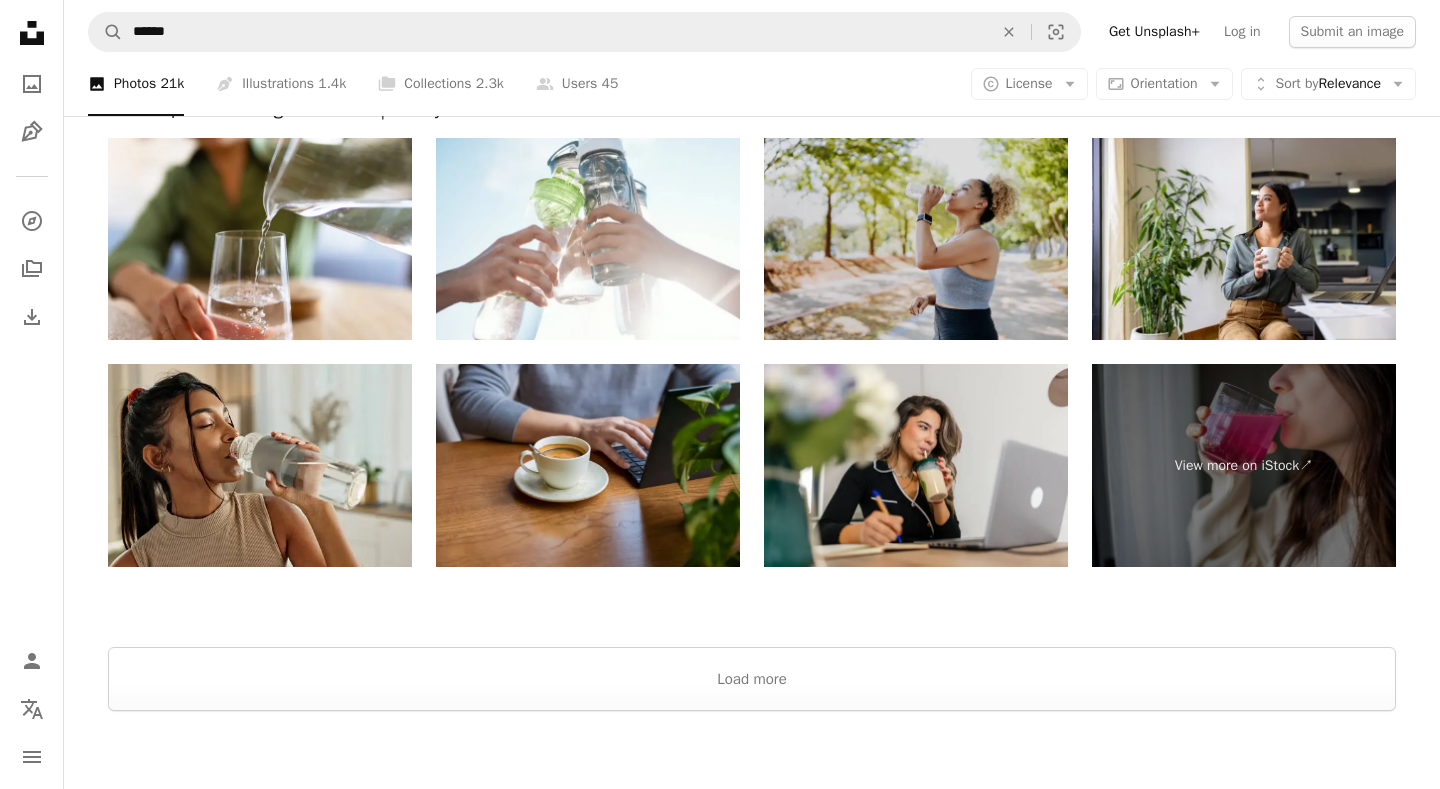 scroll, scrollTop: 4223, scrollLeft: 0, axis: vertical 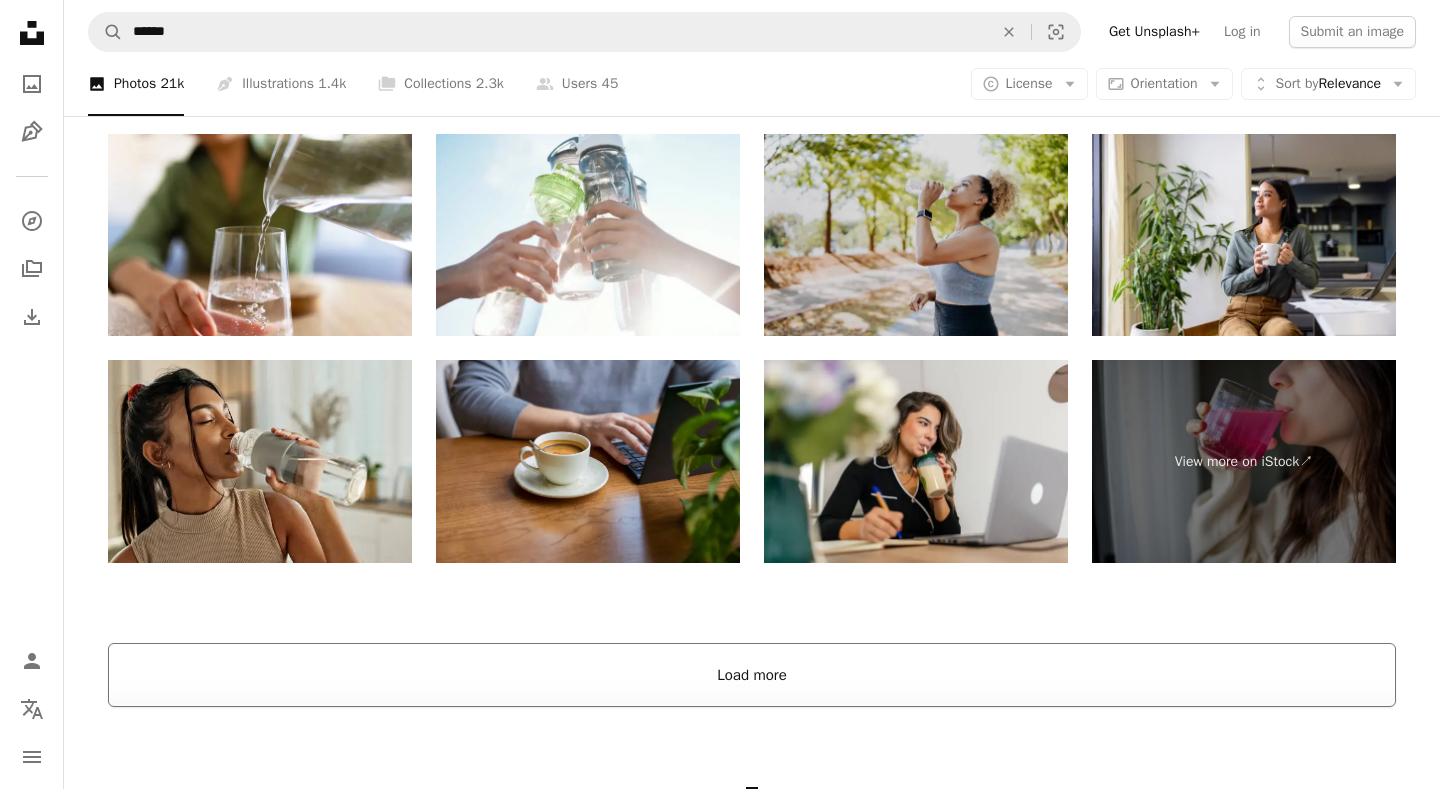 click on "Load more" at bounding box center (752, 675) 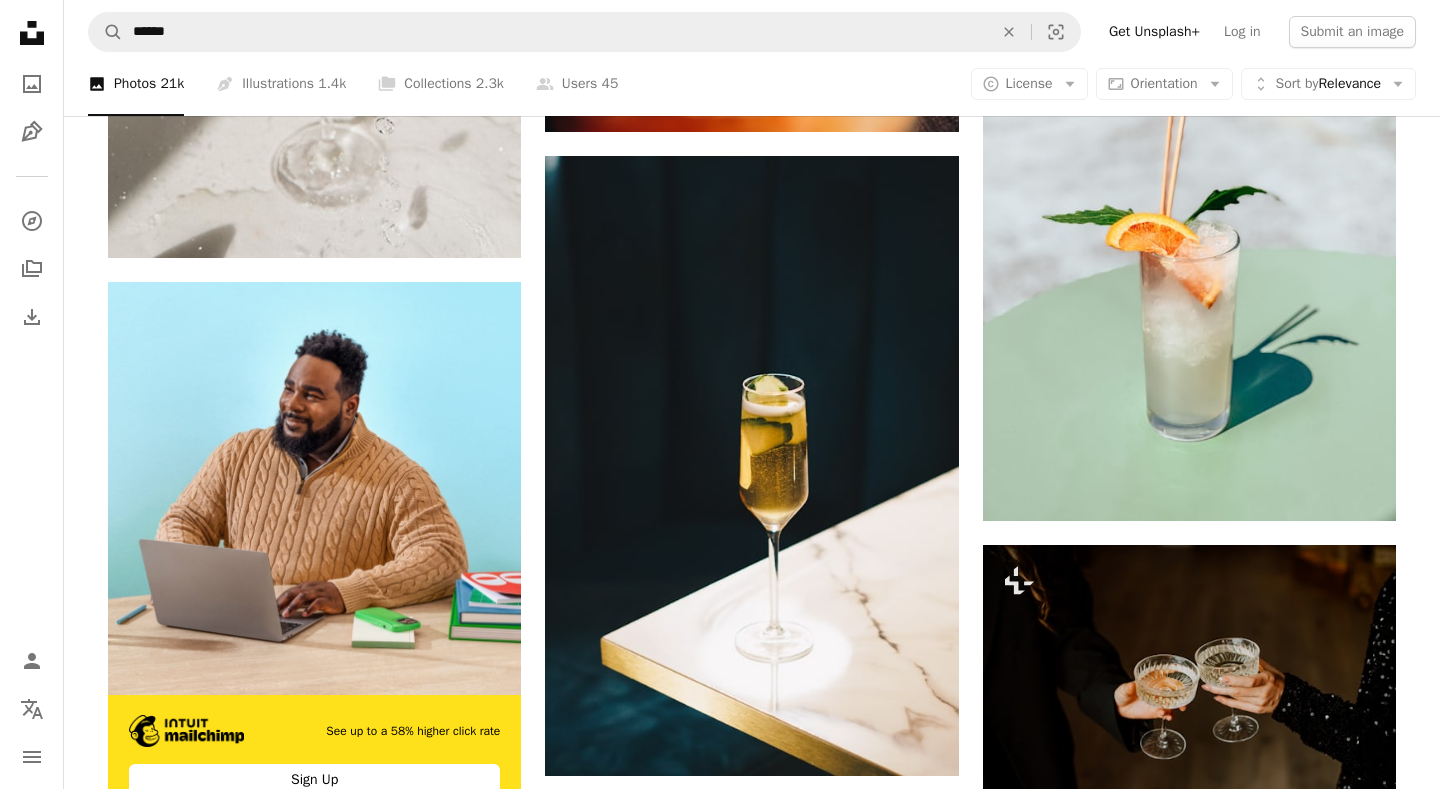 scroll, scrollTop: 4595, scrollLeft: 0, axis: vertical 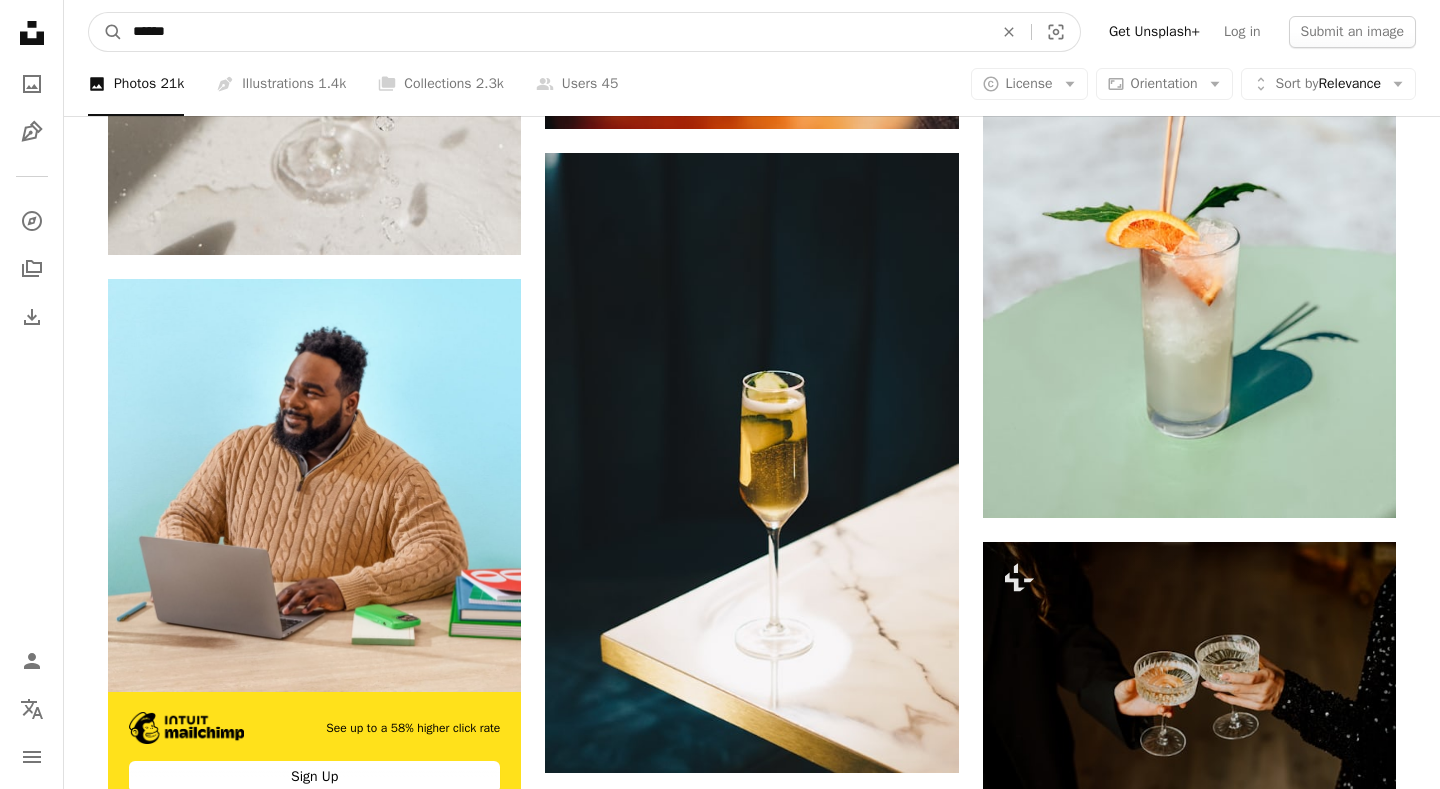 click on "******" at bounding box center (555, 32) 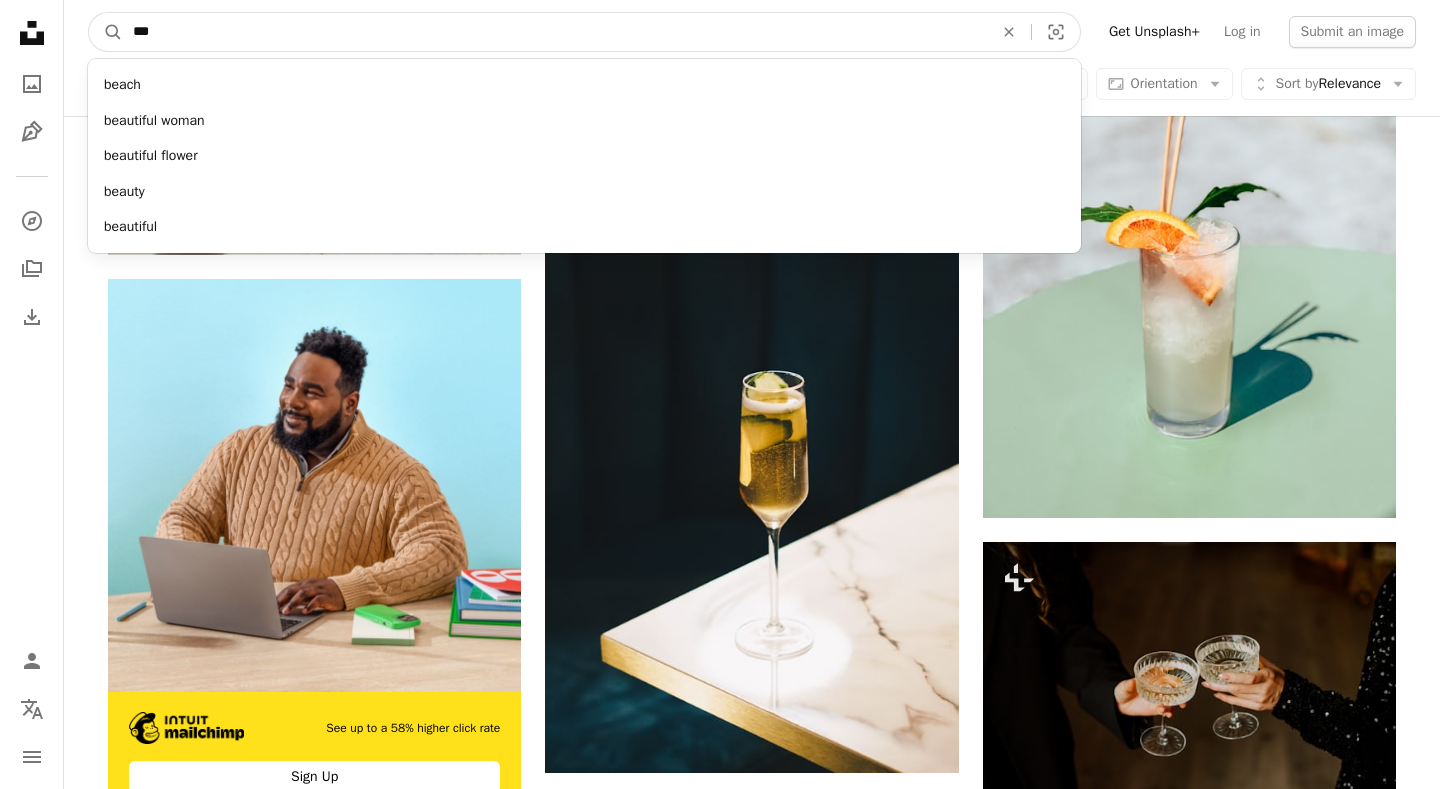 type on "********" 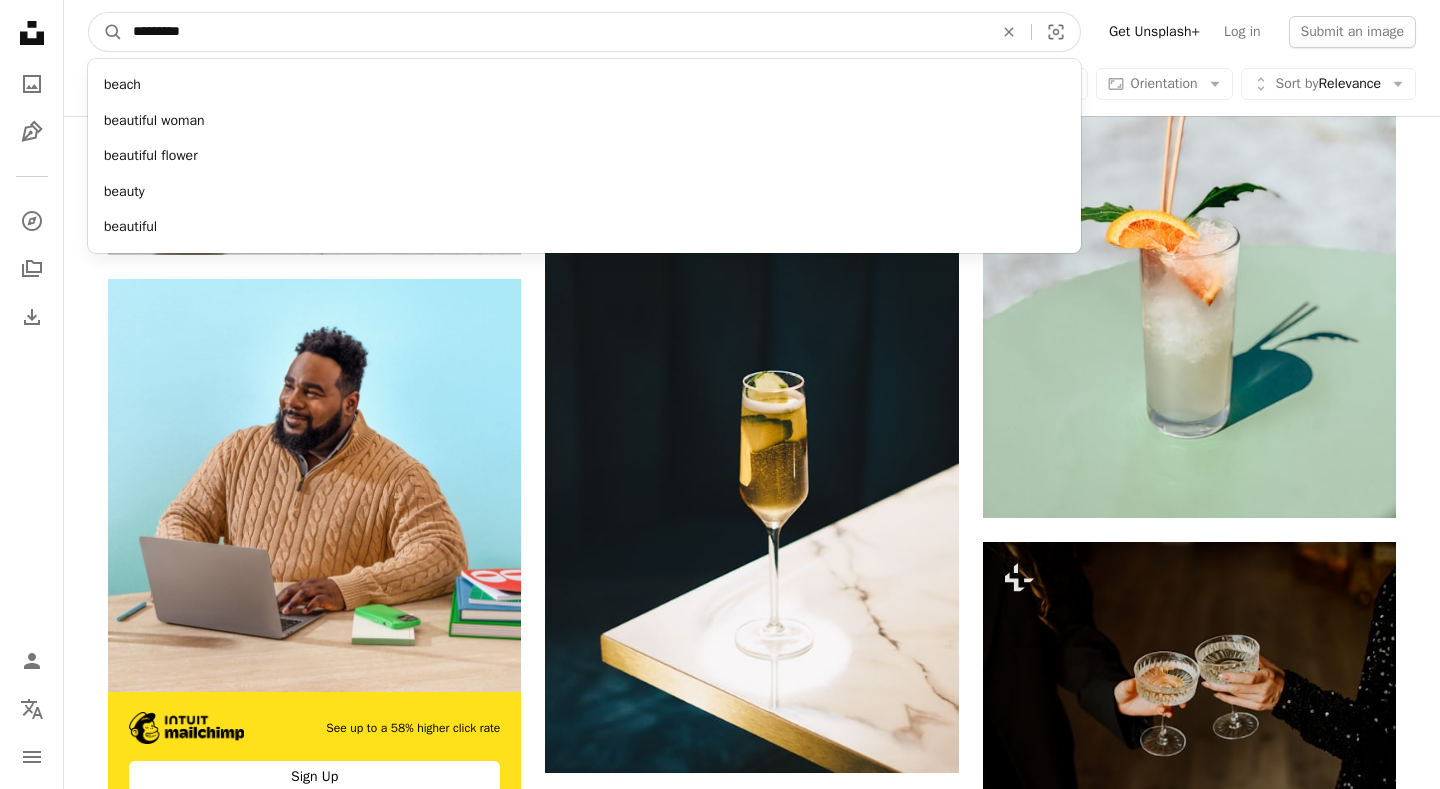 click on "A magnifying glass" at bounding box center (106, 32) 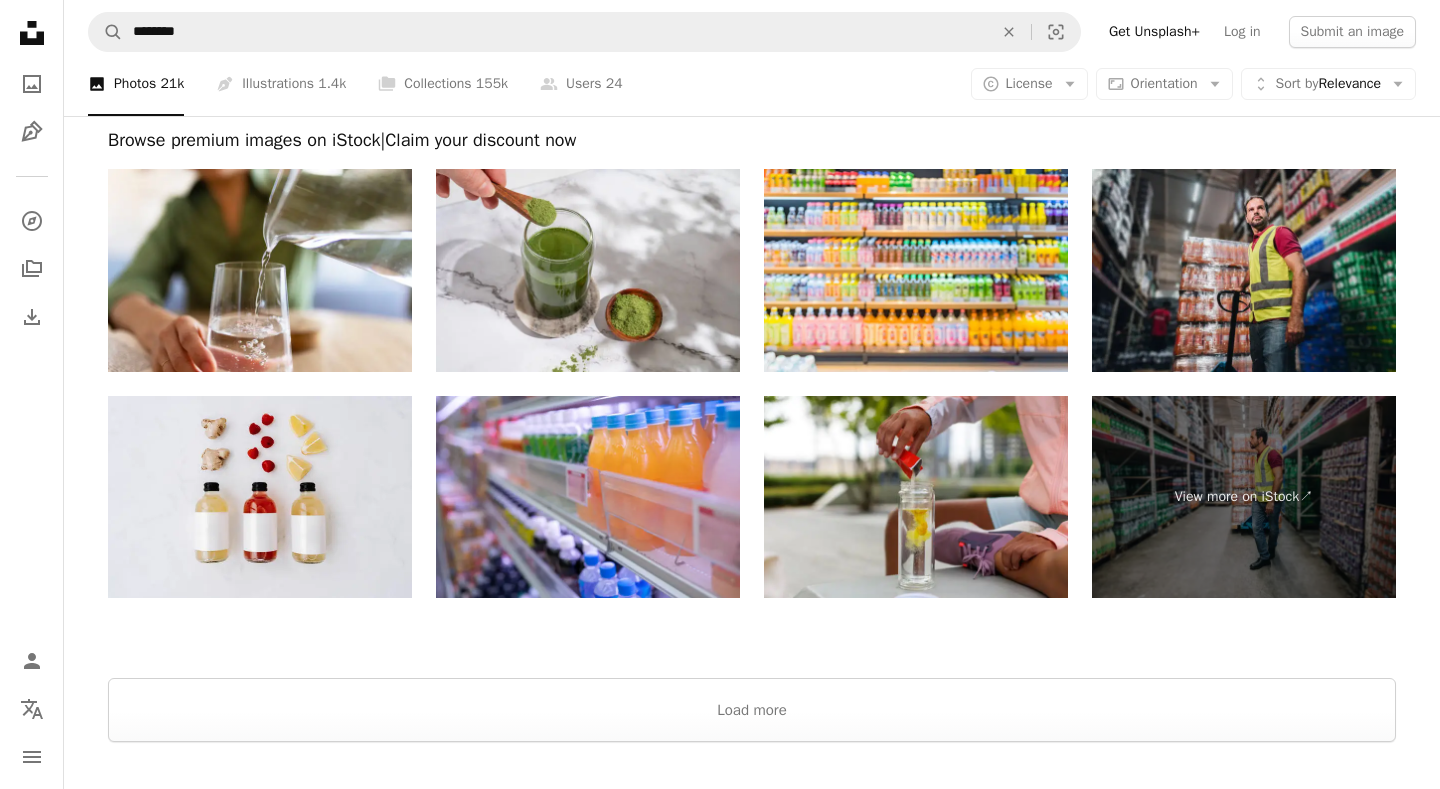 scroll, scrollTop: 4416, scrollLeft: 0, axis: vertical 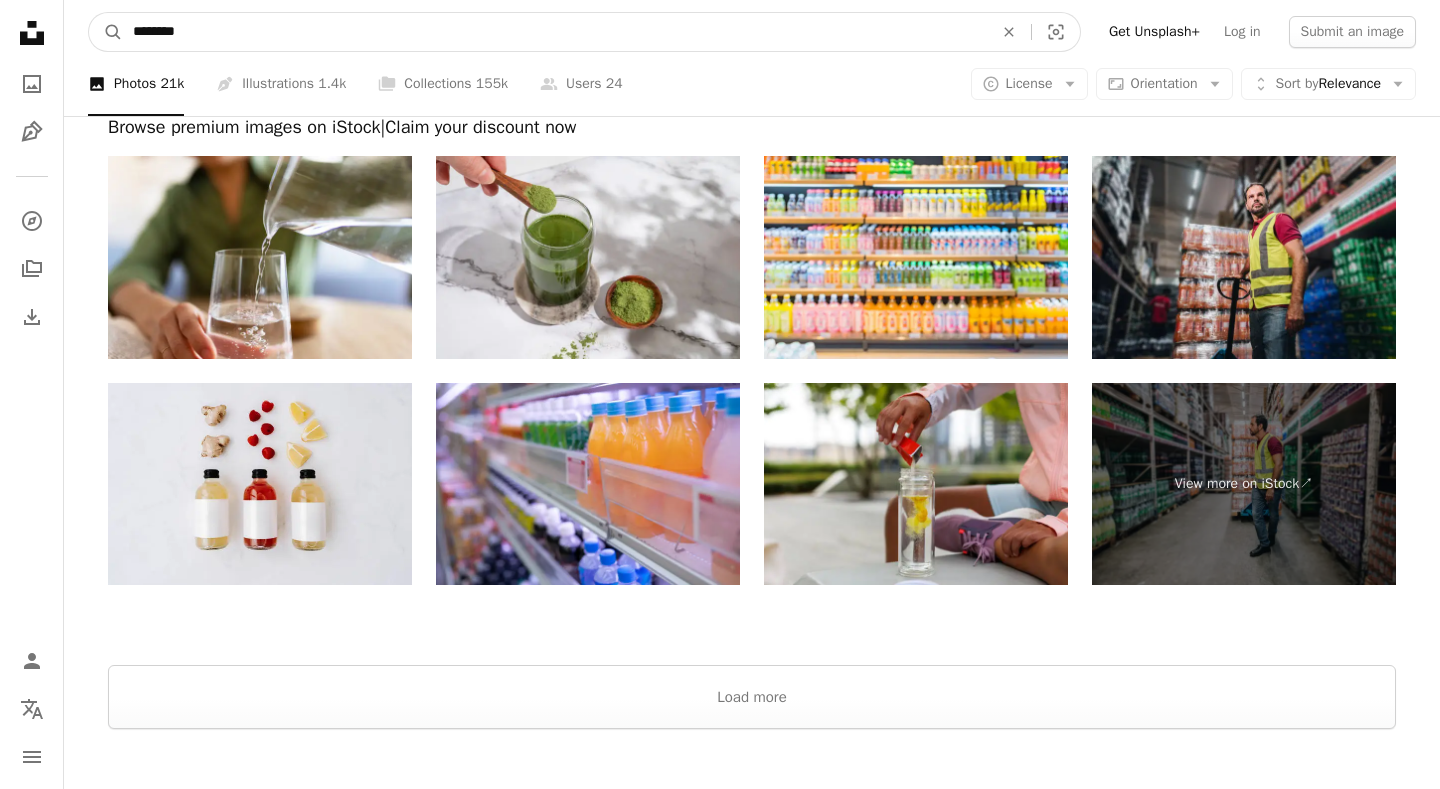 click on "********" at bounding box center (555, 32) 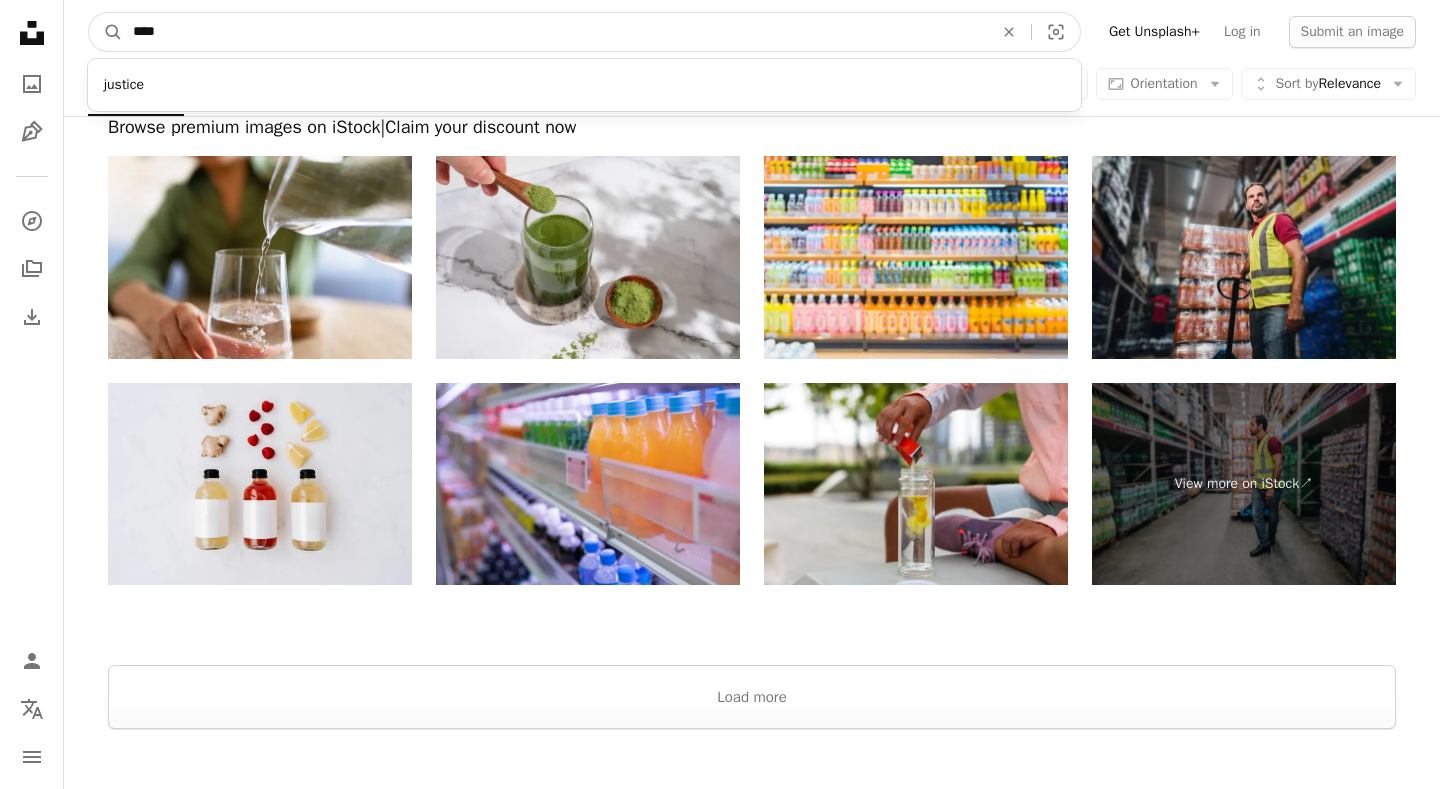type on "*****" 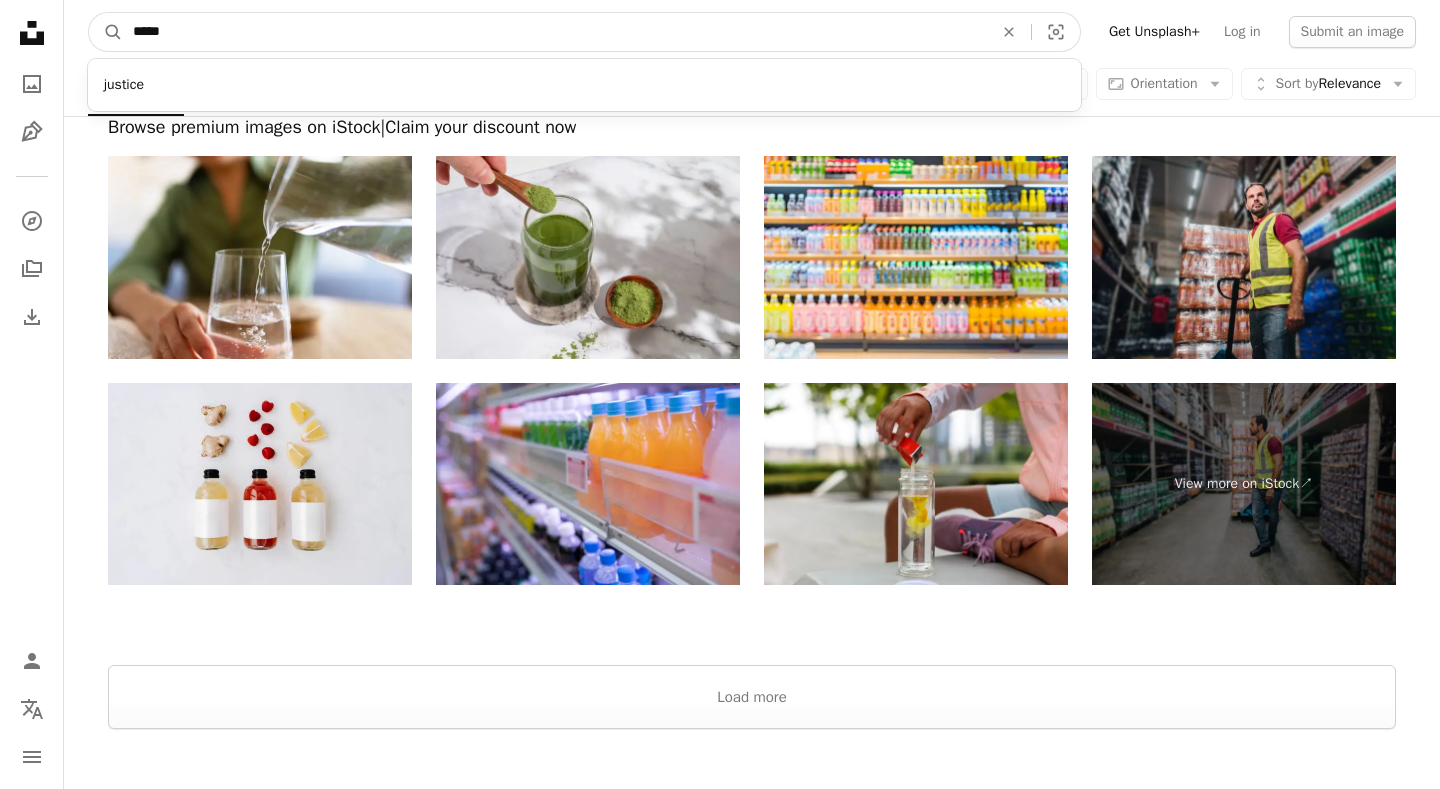 click on "A magnifying glass" at bounding box center [106, 32] 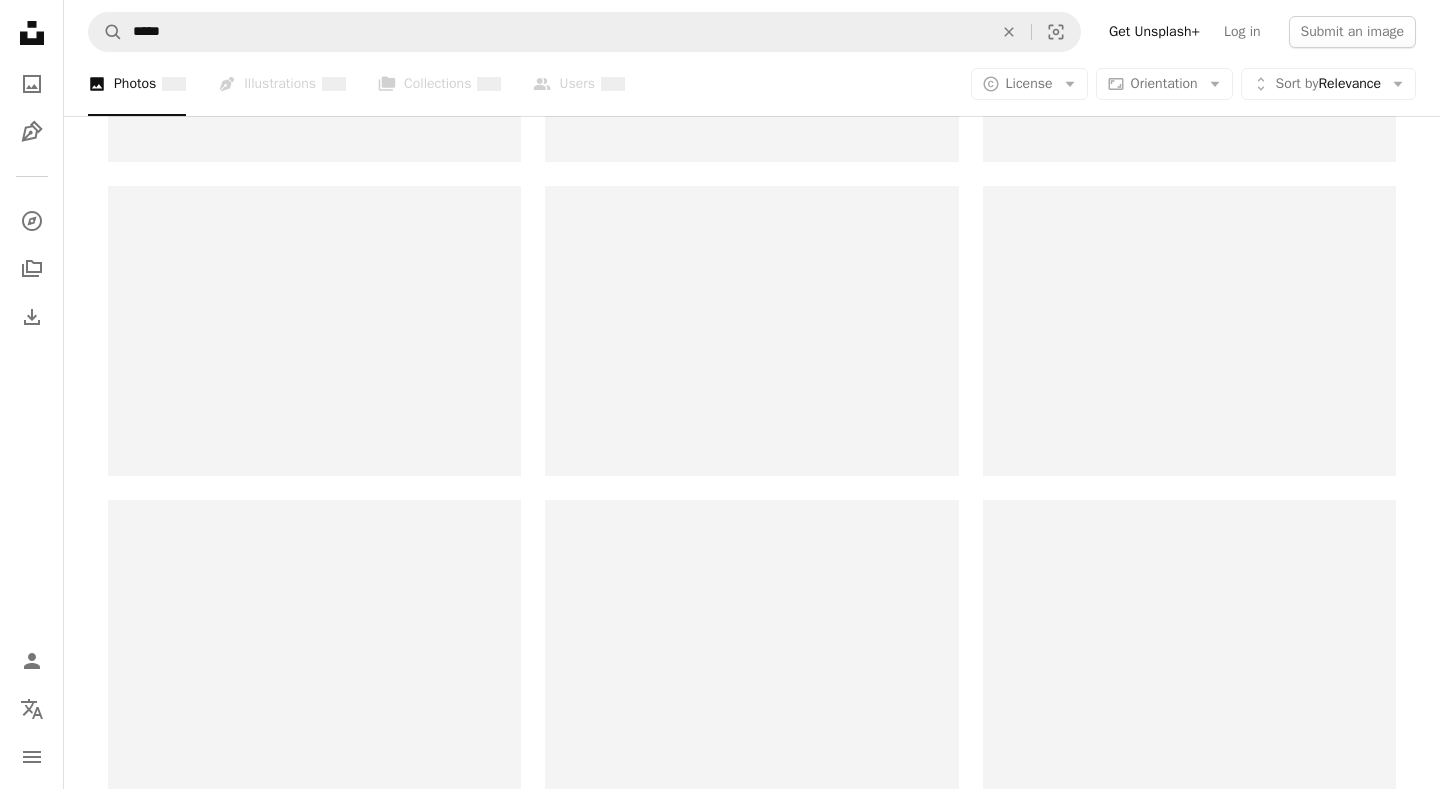 scroll, scrollTop: 0, scrollLeft: 0, axis: both 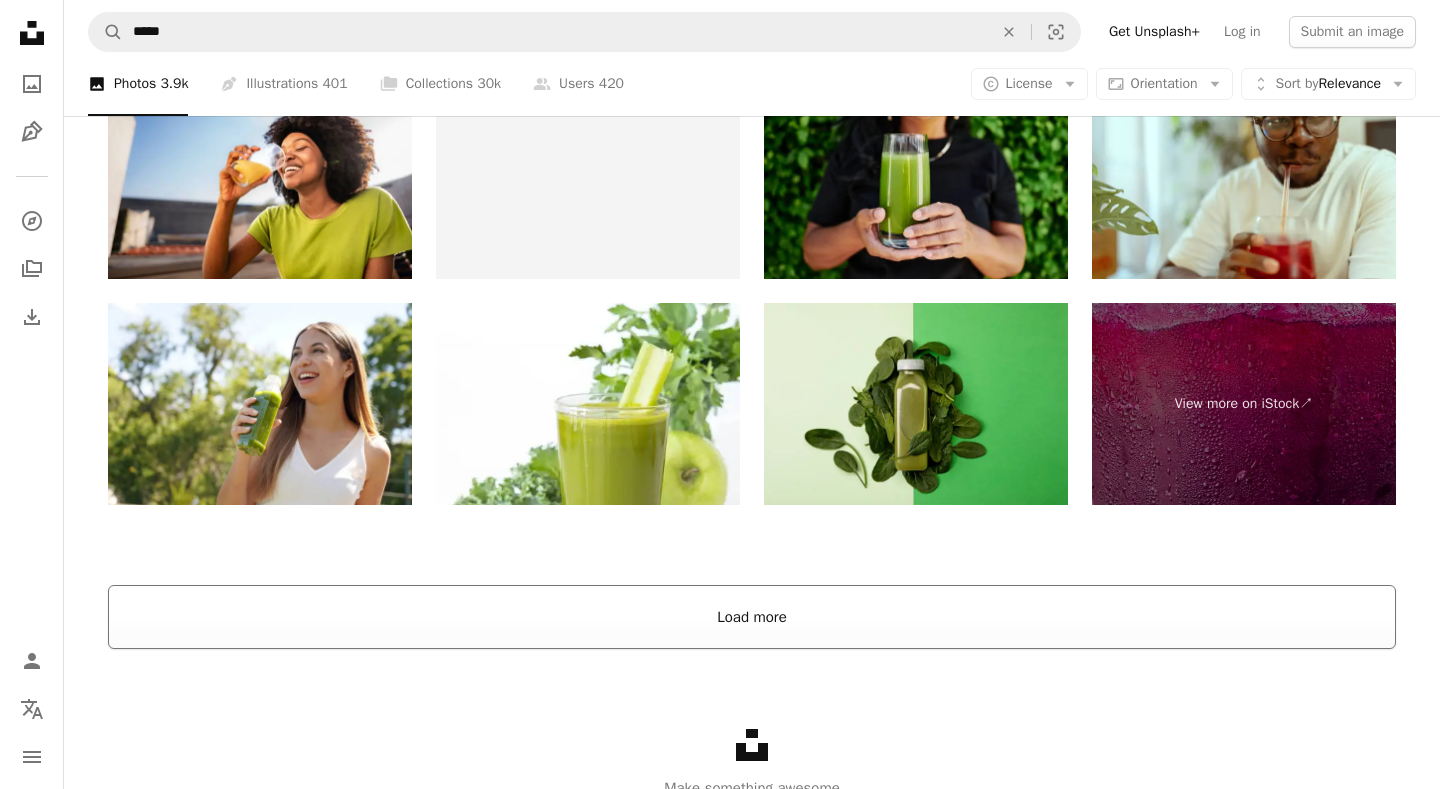 click on "Load more" at bounding box center (752, 617) 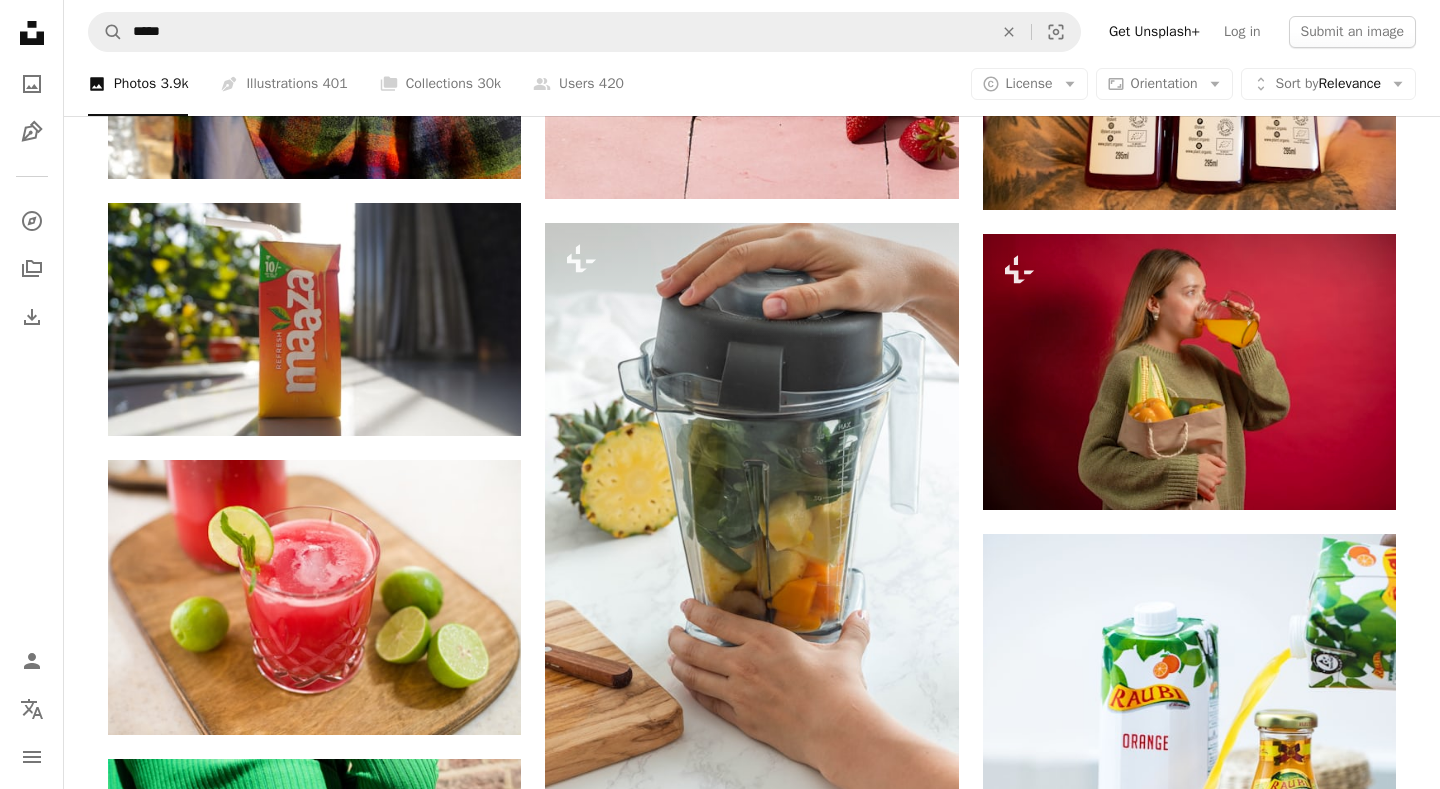 scroll, scrollTop: 20506, scrollLeft: 0, axis: vertical 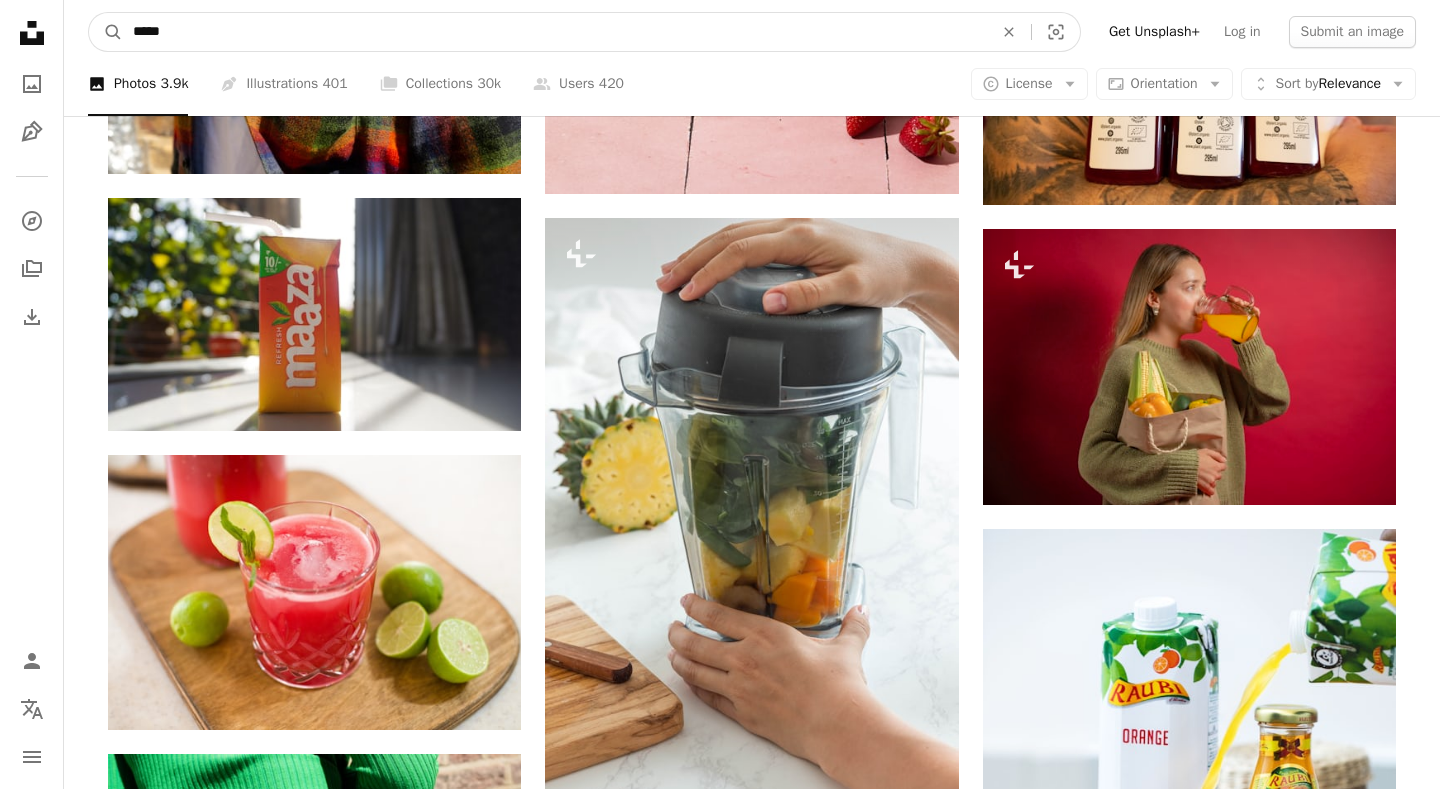 click on "*****" at bounding box center [555, 32] 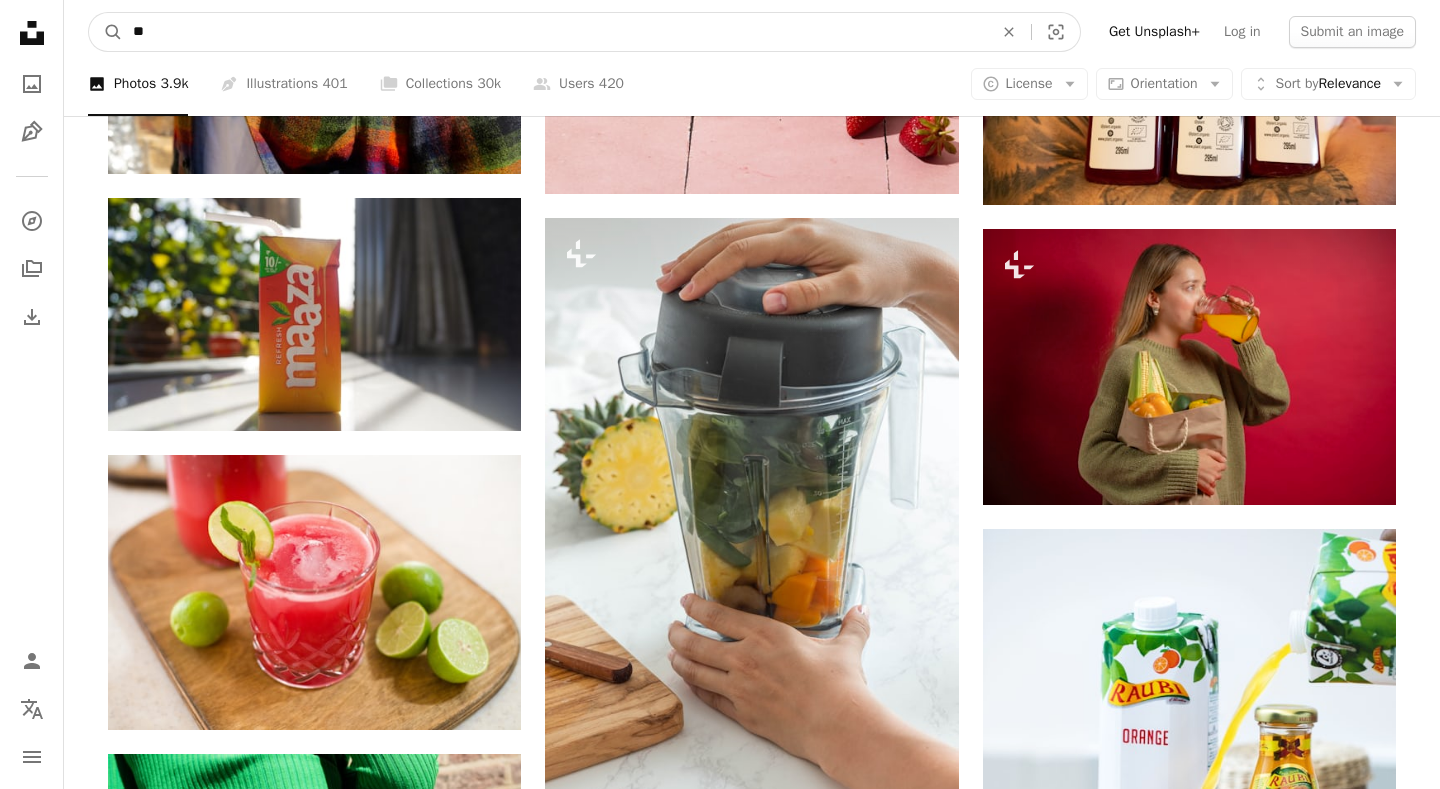 type on "***" 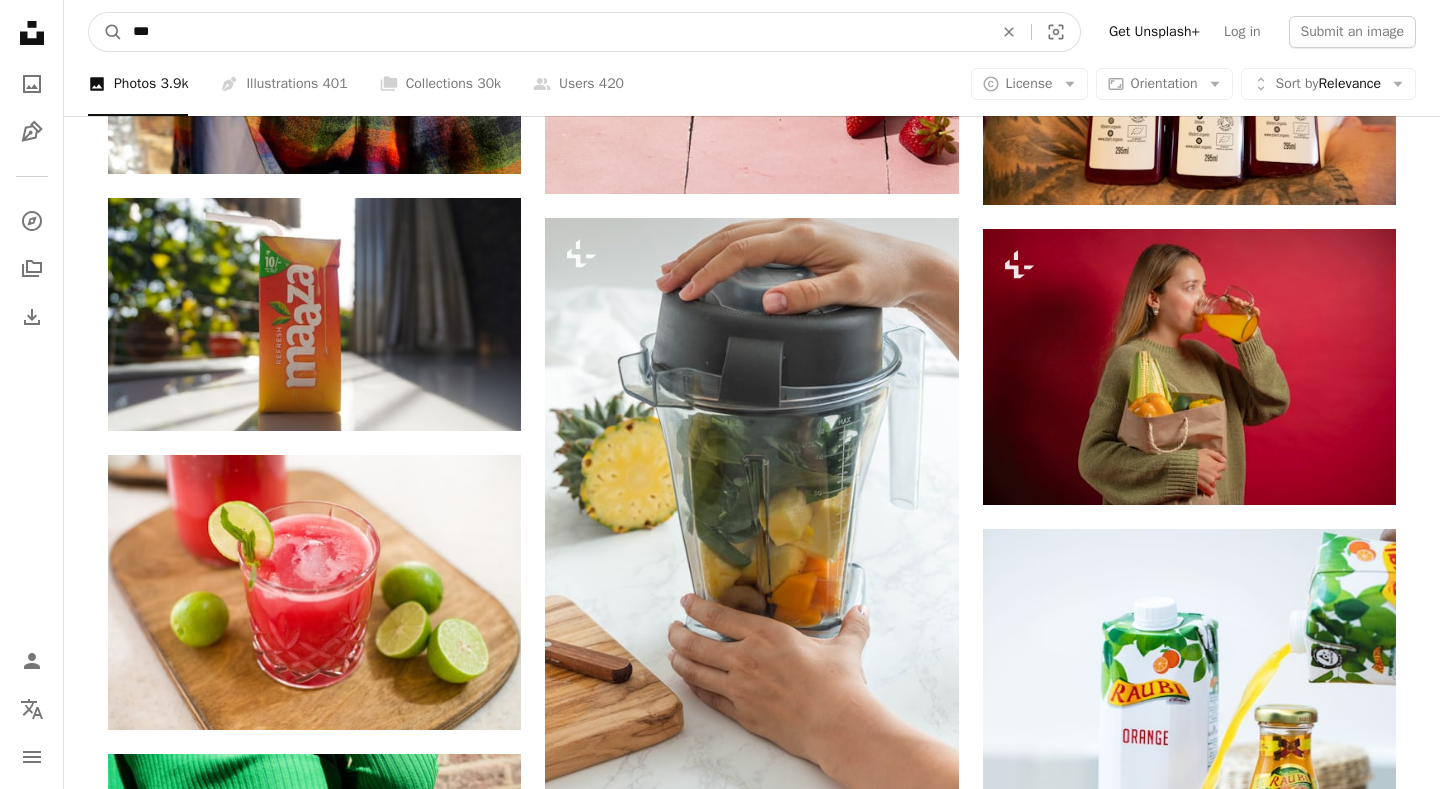 click on "A magnifying glass" at bounding box center [106, 32] 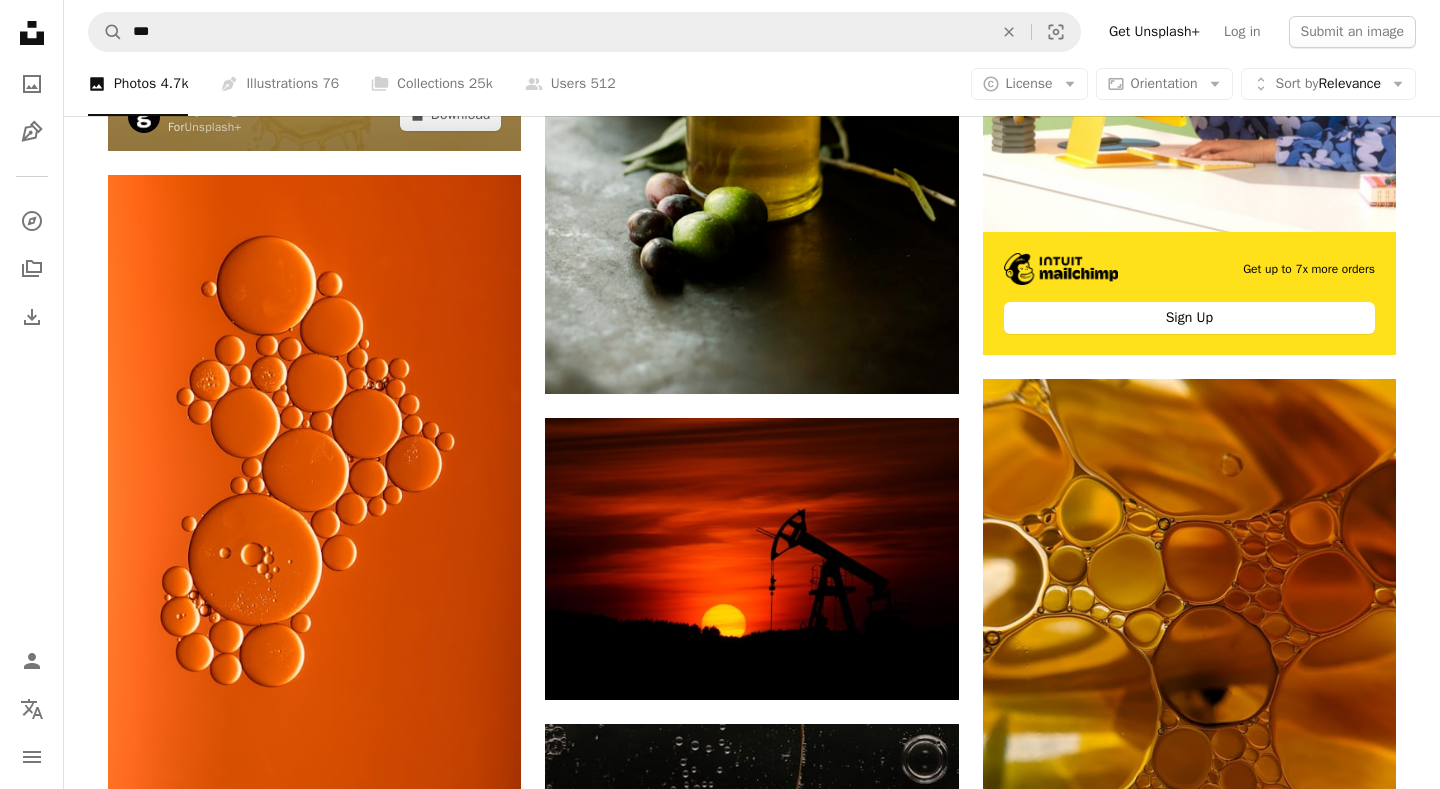 scroll, scrollTop: 0, scrollLeft: 0, axis: both 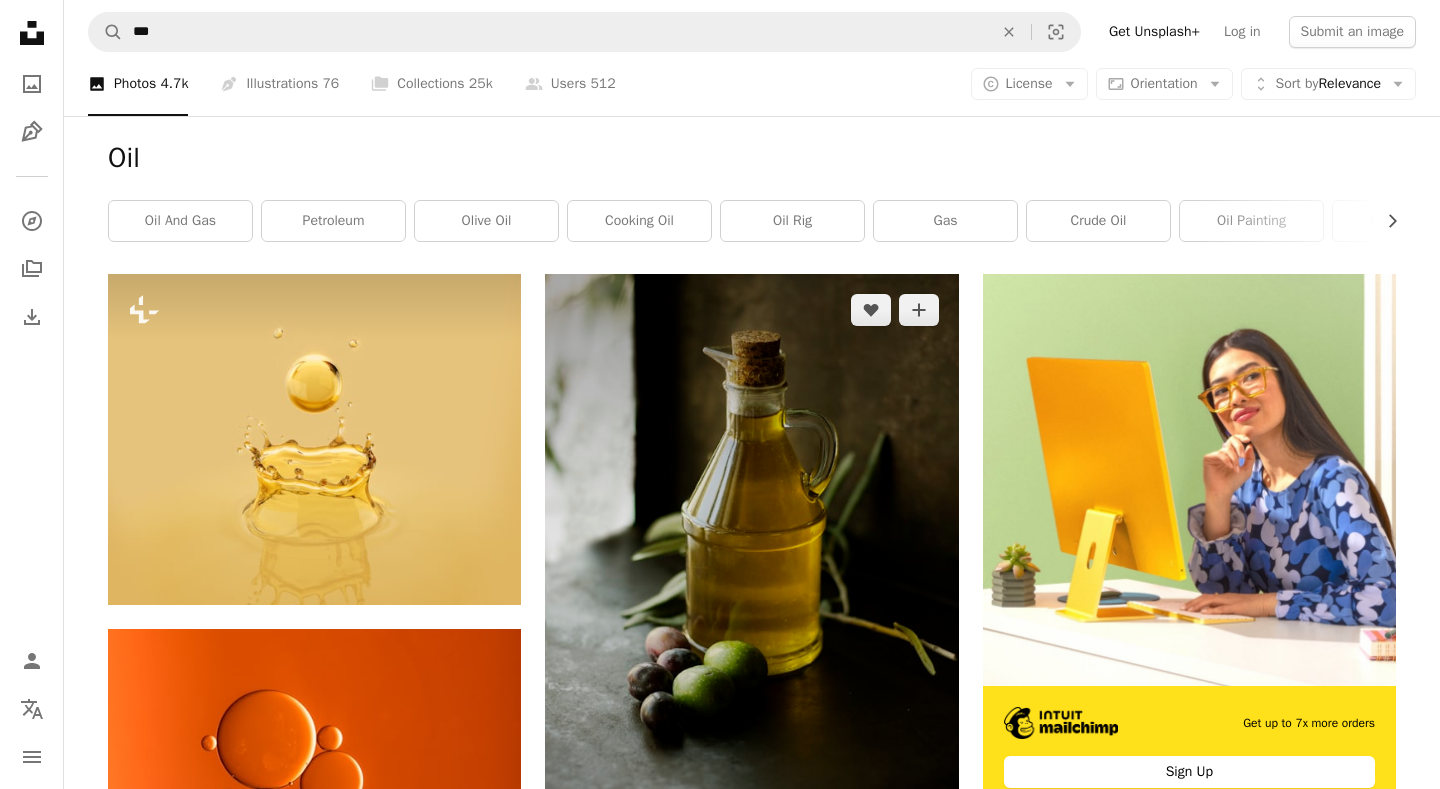 click at bounding box center (751, 561) 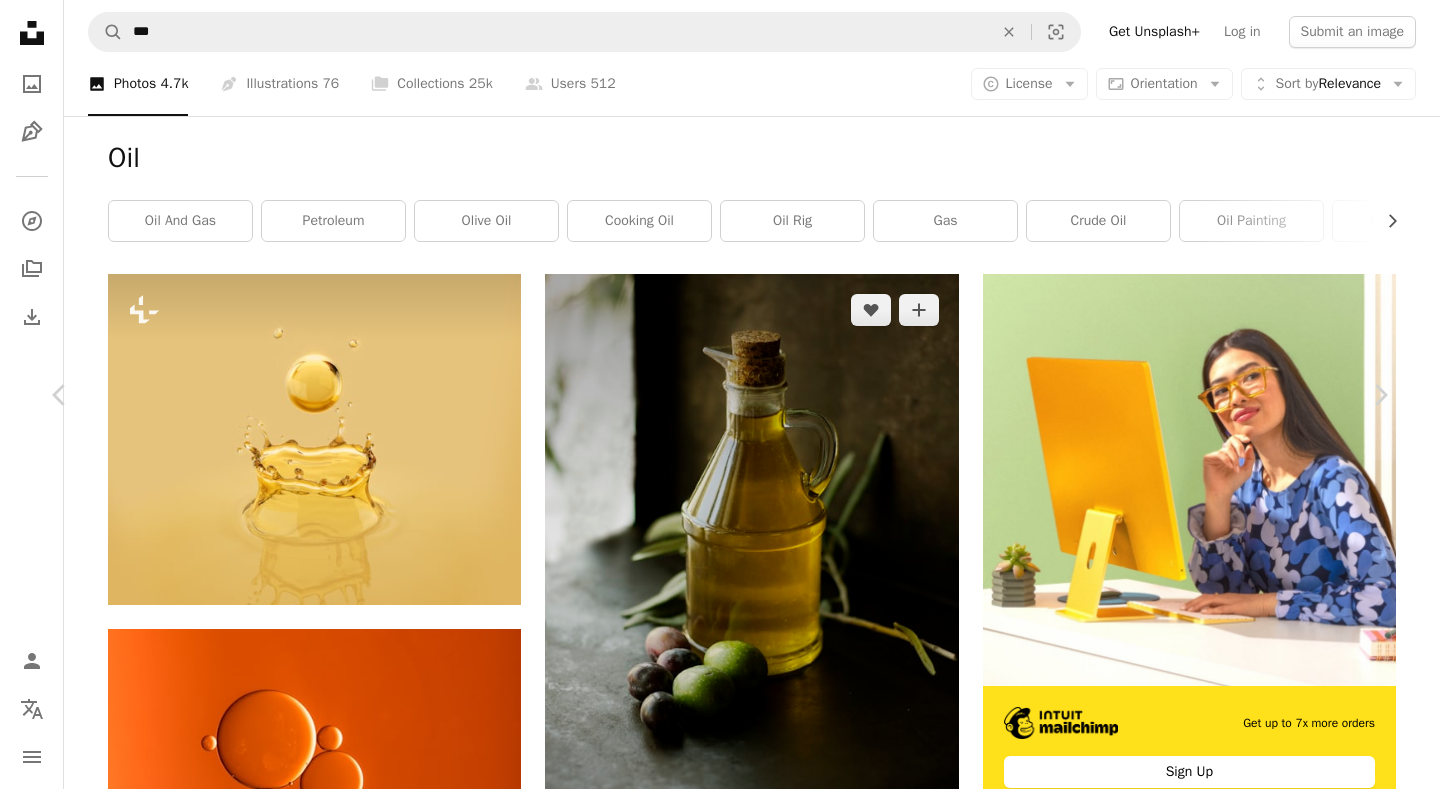 click on "An X shape Chevron left Chevron right" at bounding box center [720, 5295] 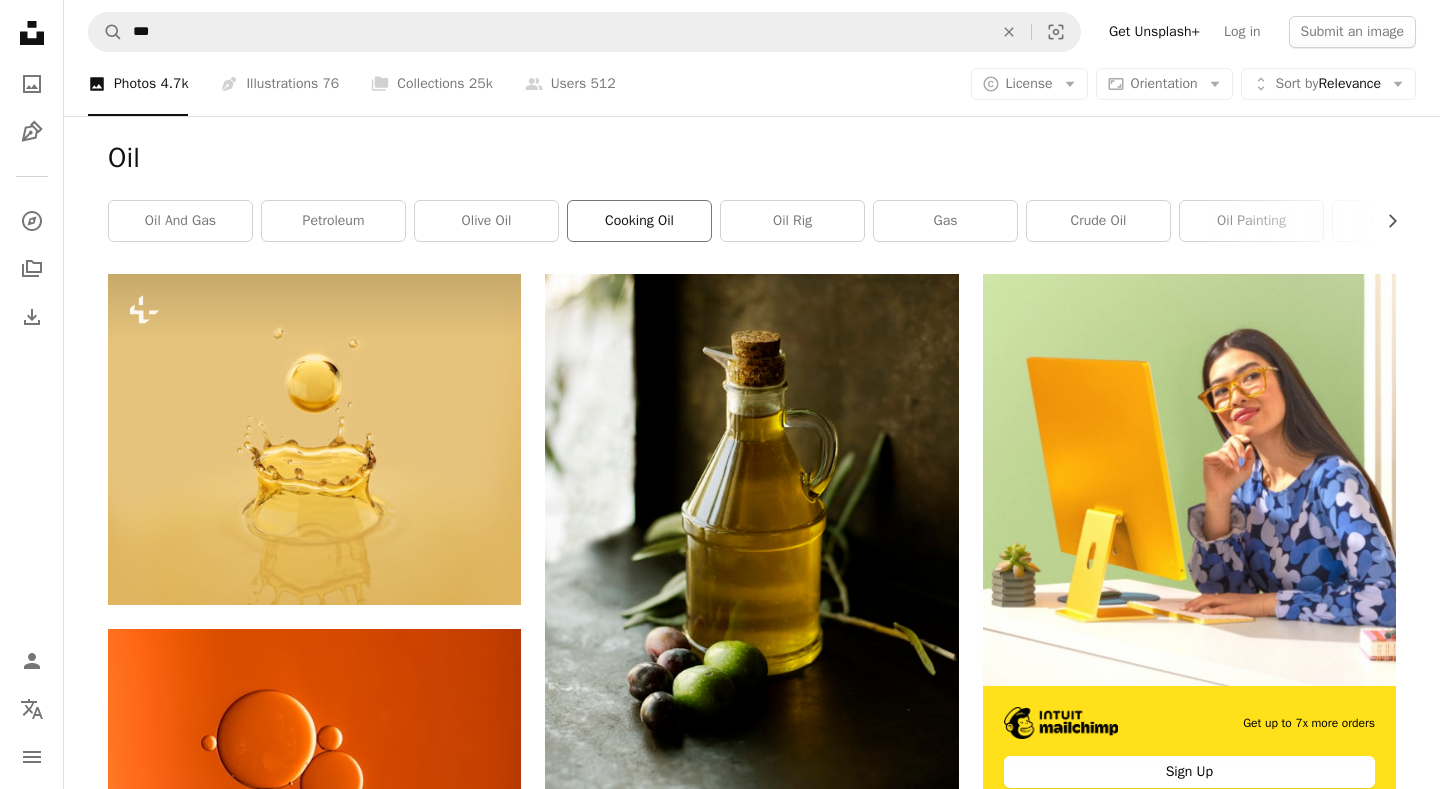 click on "cooking oil" at bounding box center [639, 221] 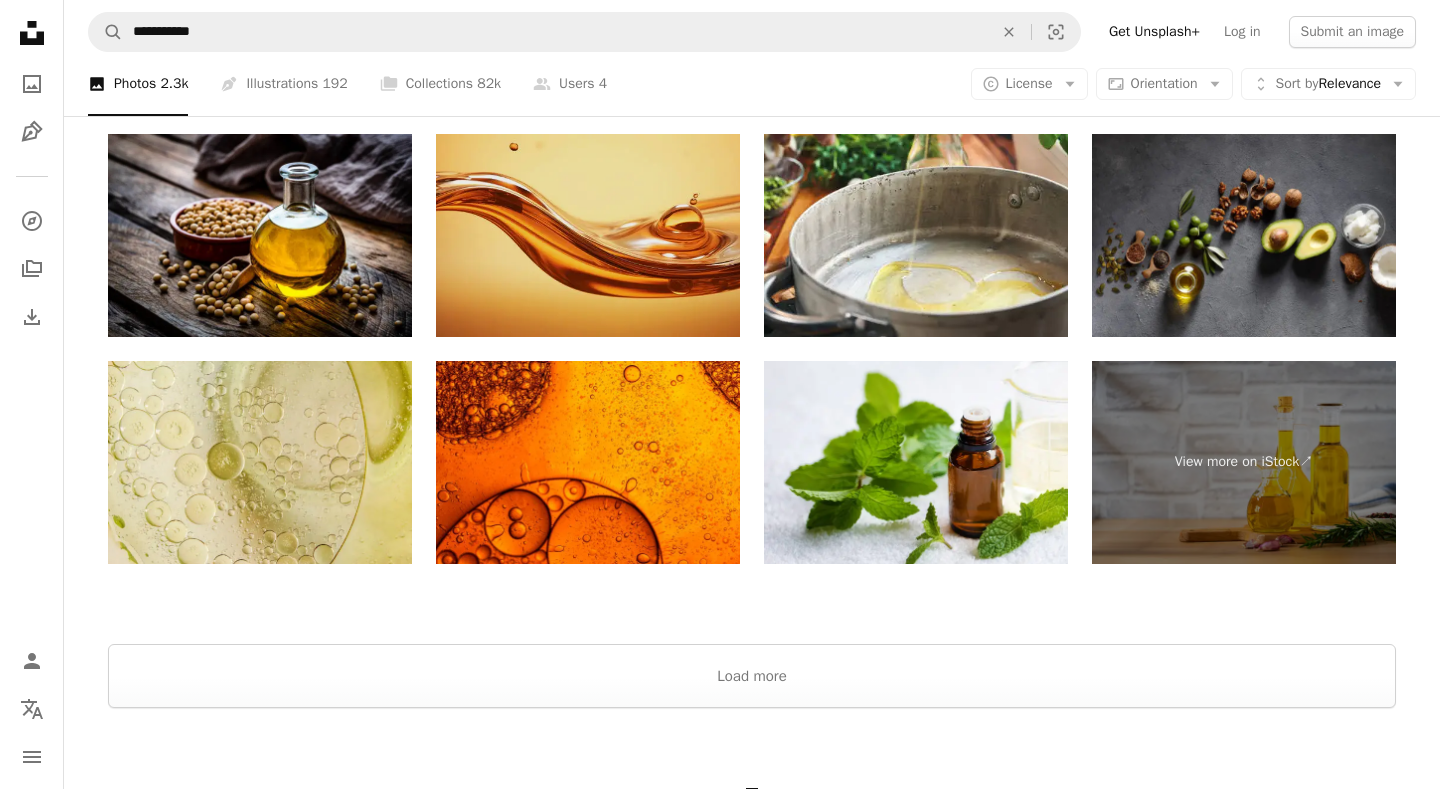 scroll, scrollTop: 3591, scrollLeft: 0, axis: vertical 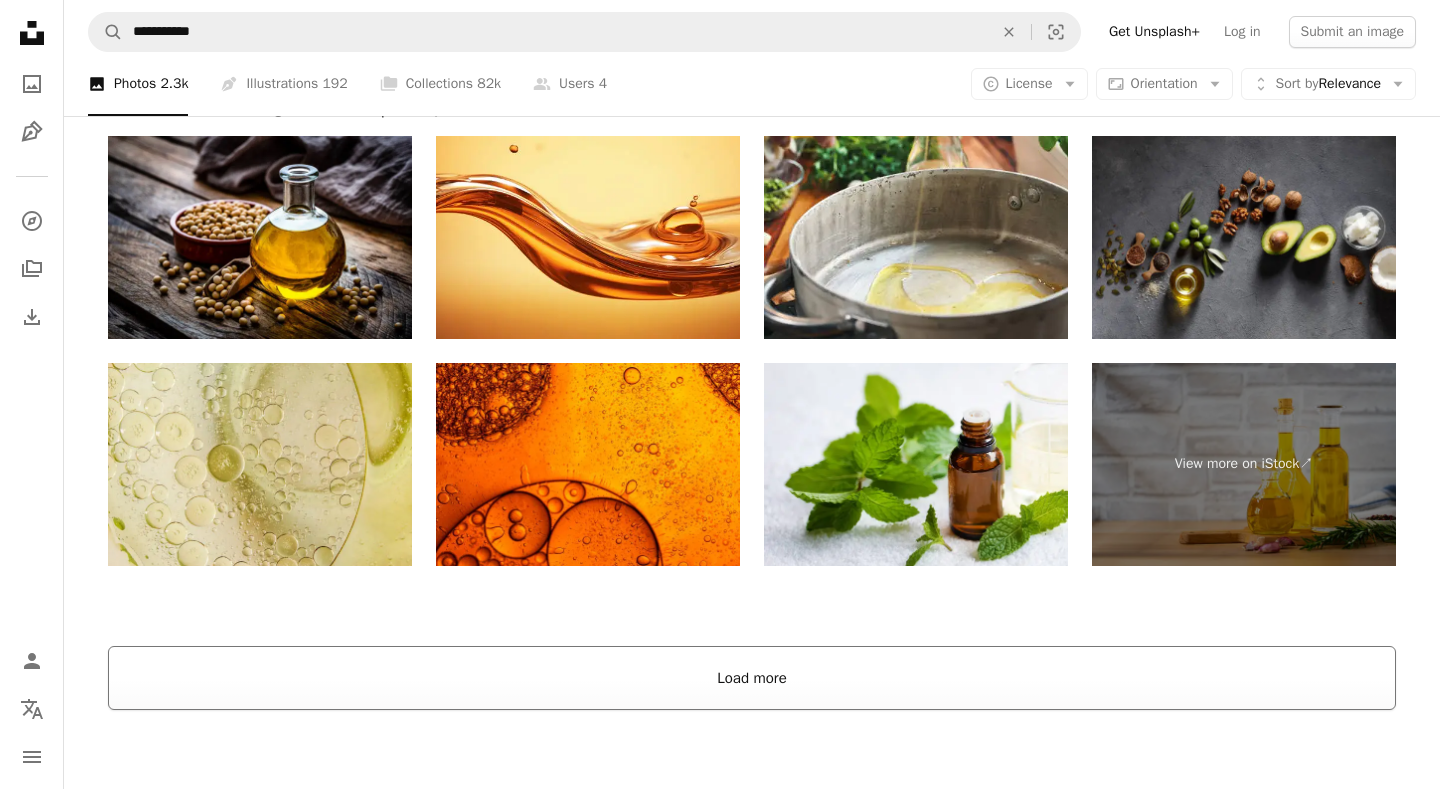click on "Load more" at bounding box center [752, 678] 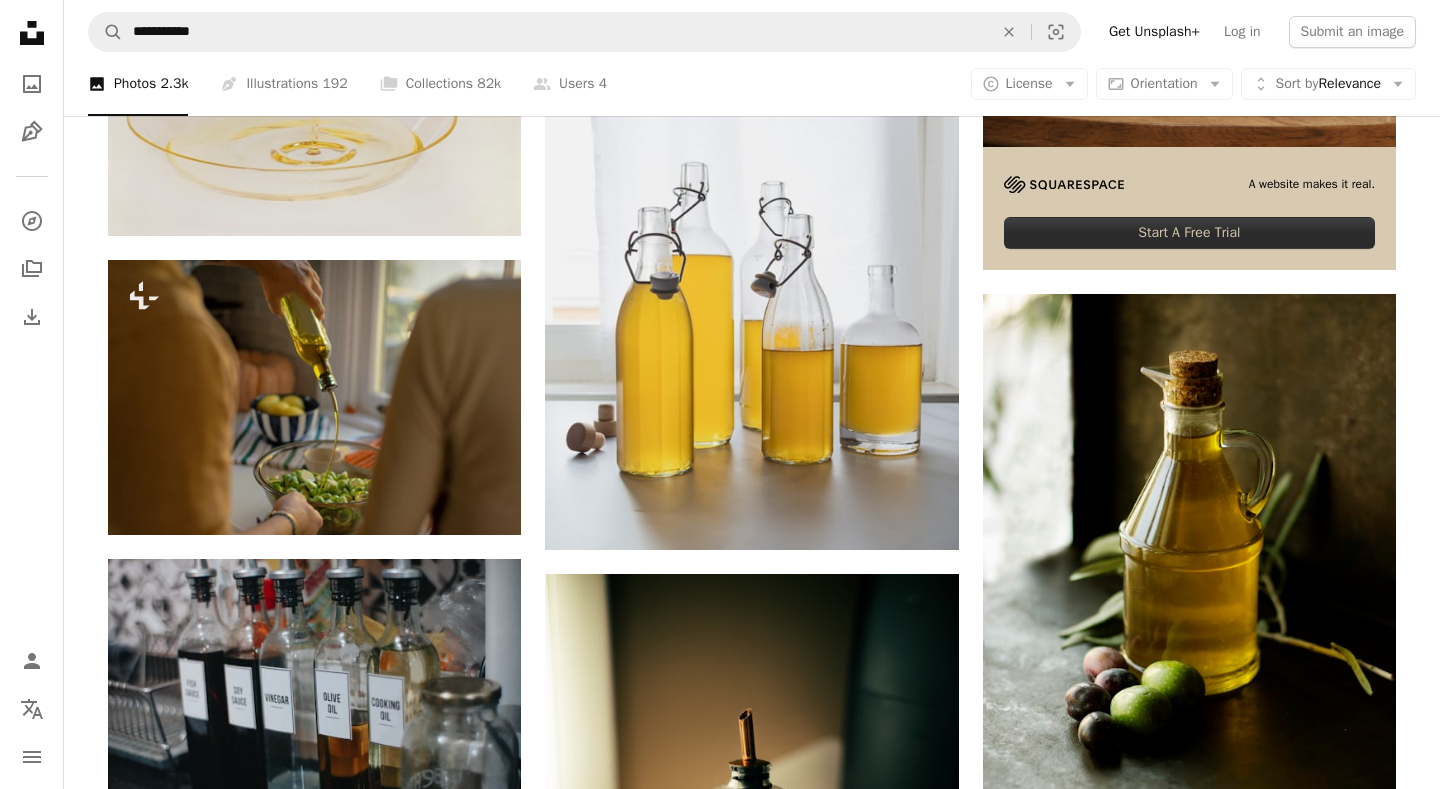 scroll, scrollTop: 509, scrollLeft: 0, axis: vertical 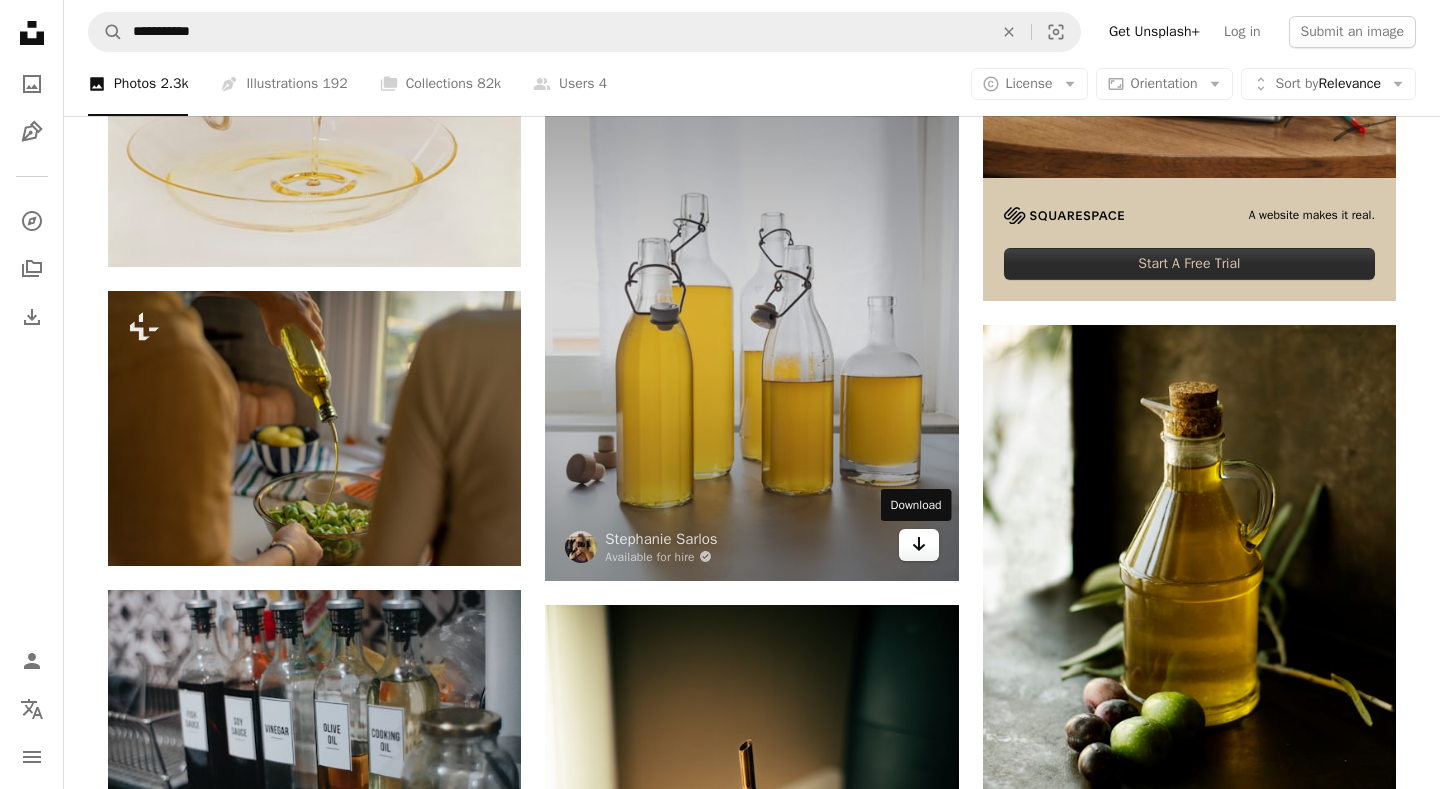 click on "Arrow pointing down" at bounding box center [919, 545] 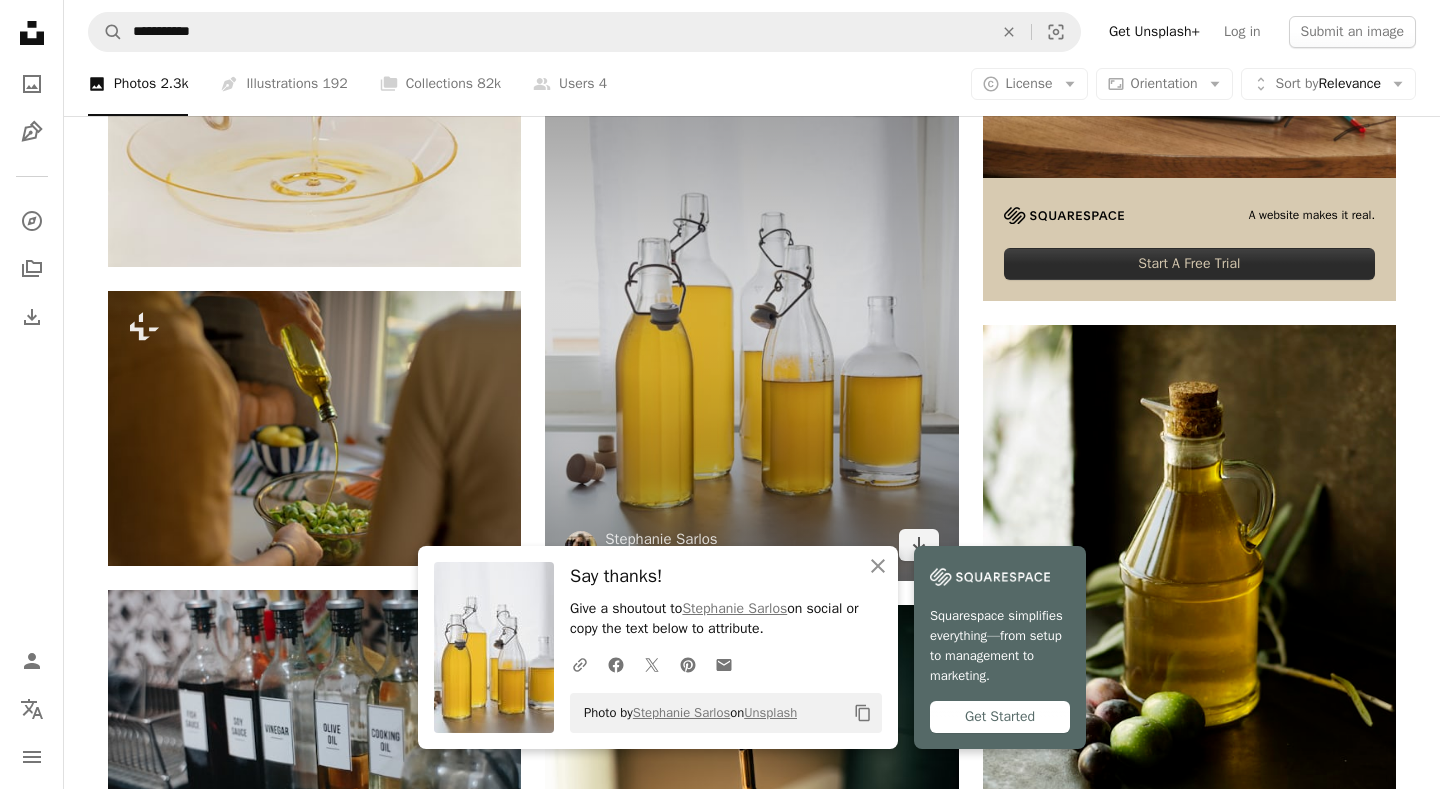 scroll, scrollTop: 0, scrollLeft: 0, axis: both 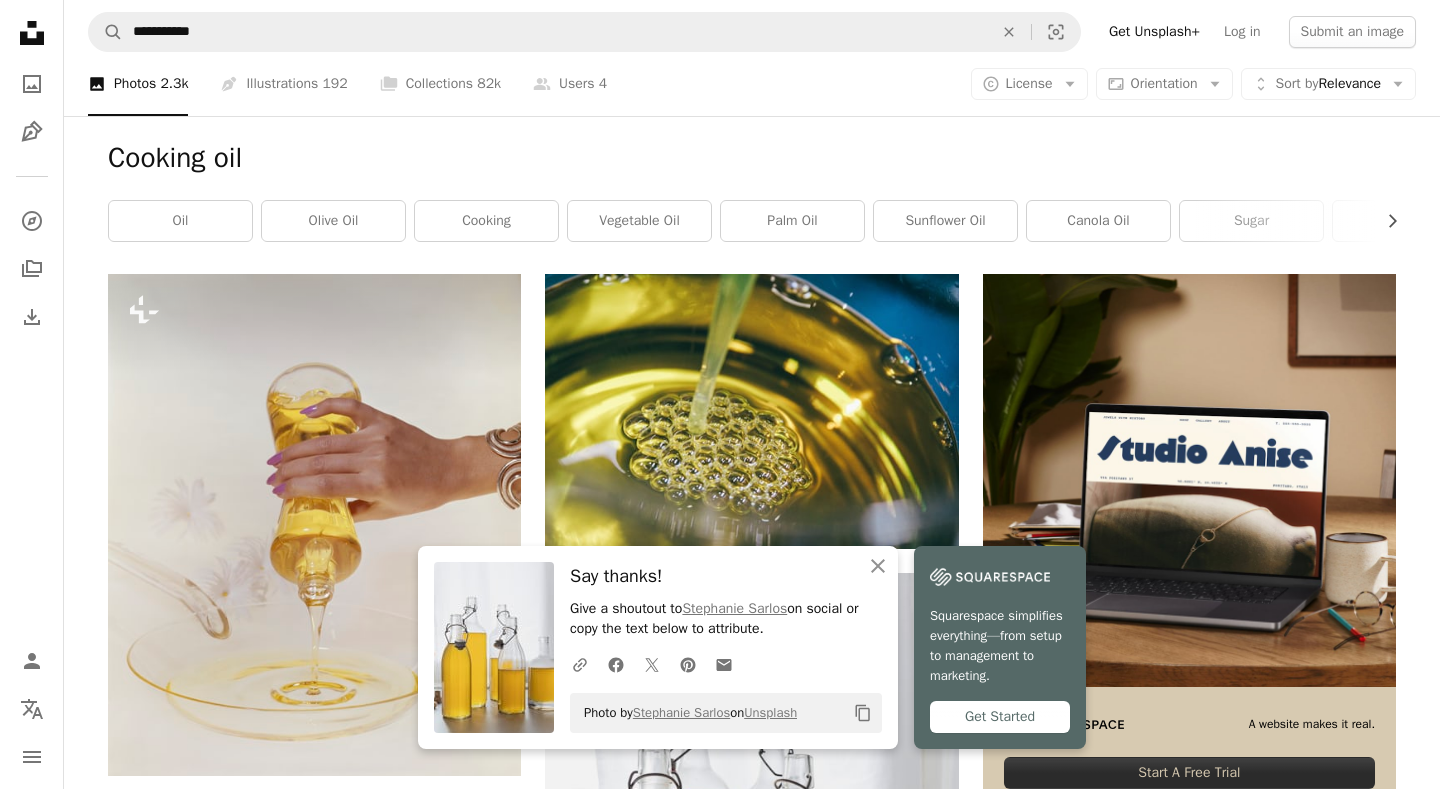 click on "Cooking oil Chevron right oil olive oil cooking vegetable oil palm oil sunflower oil canola oil sugar kitchen frying butter pouring oil" at bounding box center [752, 195] 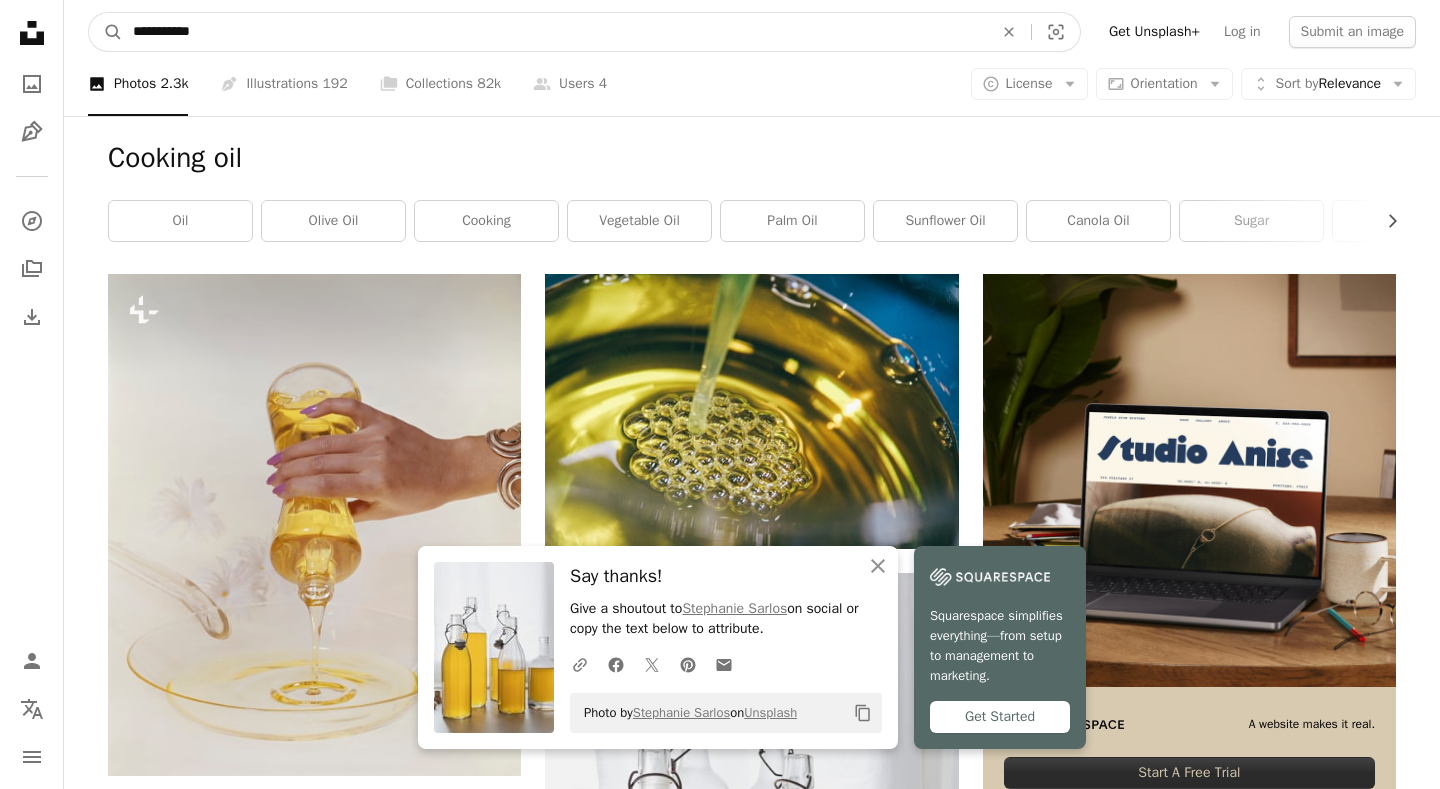 click on "**********" at bounding box center (555, 32) 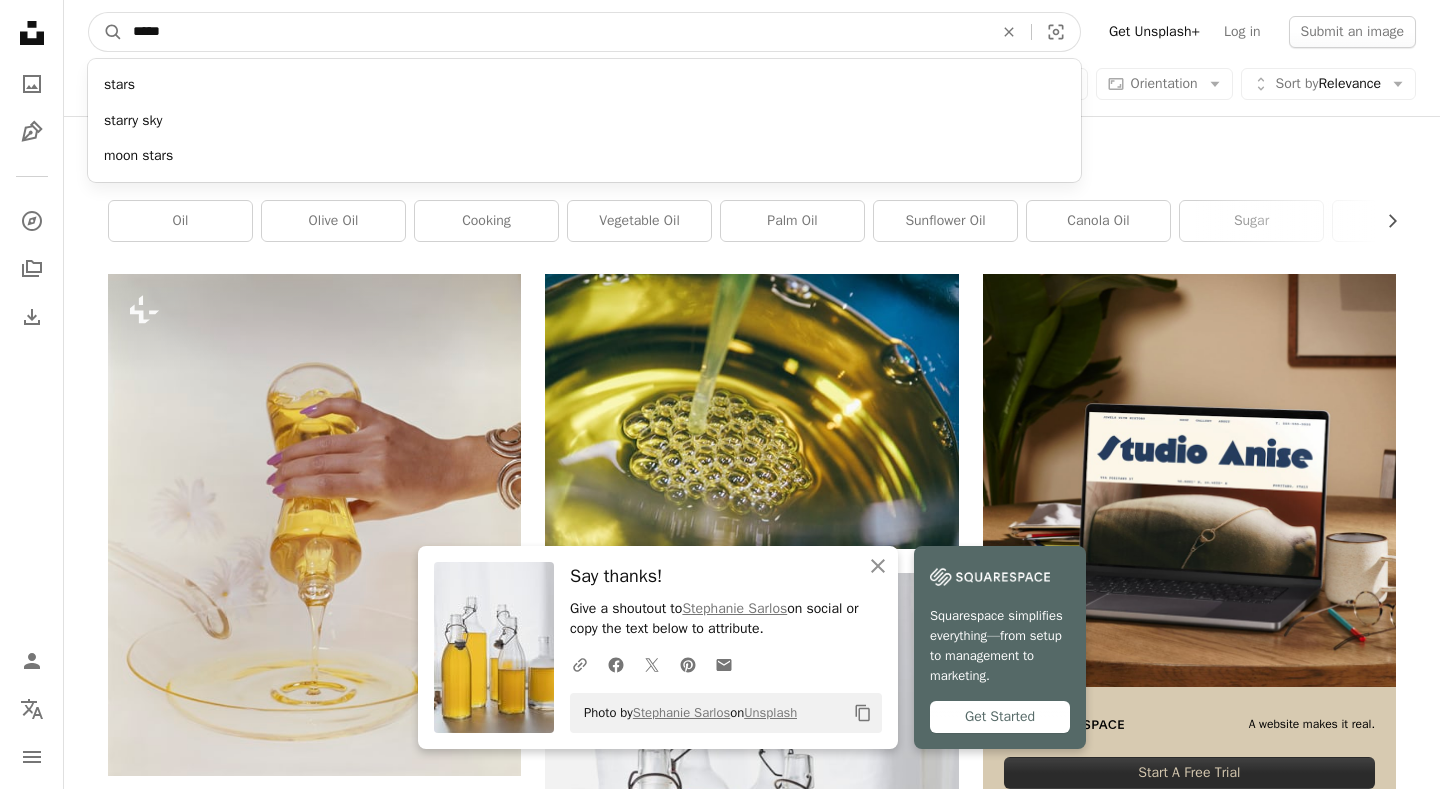type on "******" 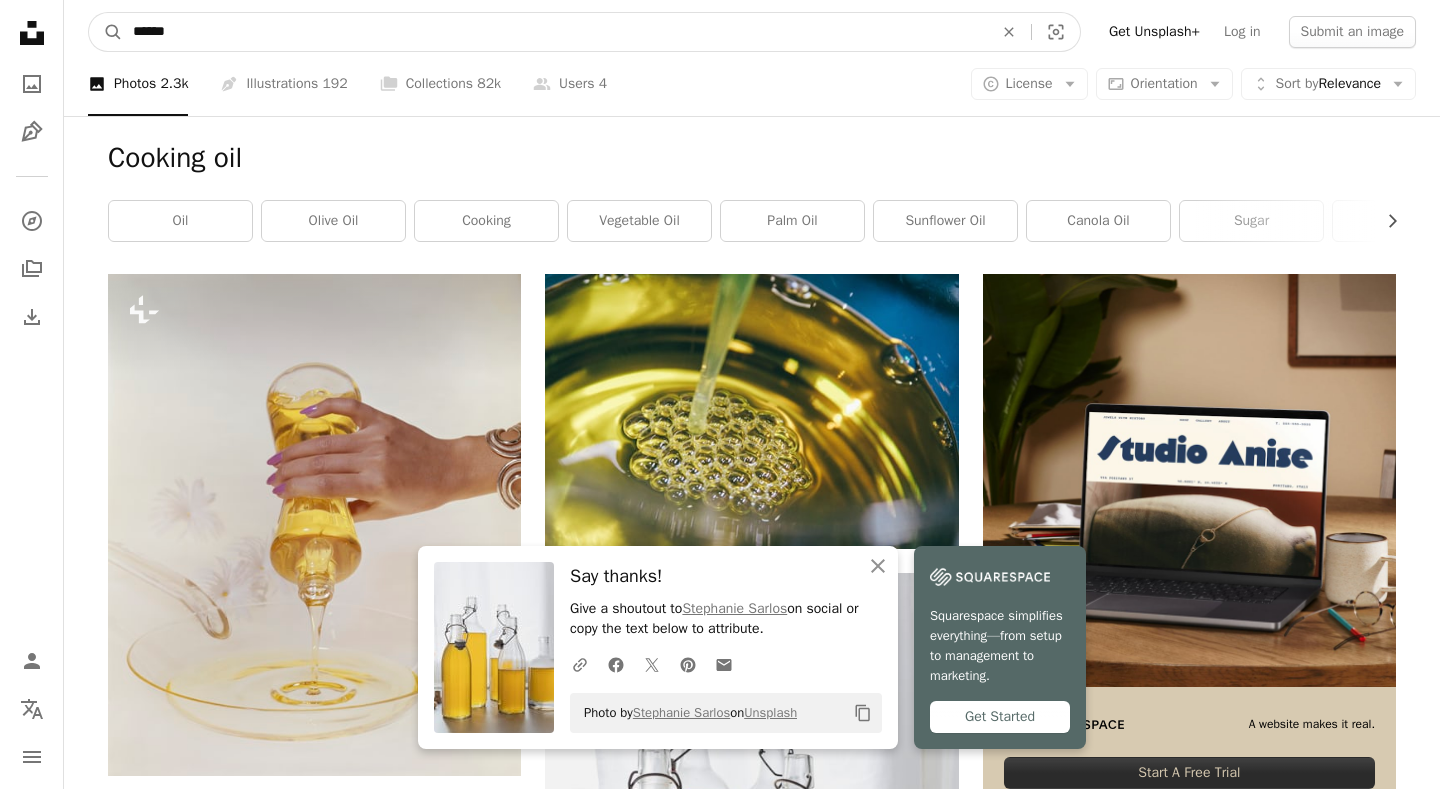 click on "A magnifying glass" at bounding box center [106, 32] 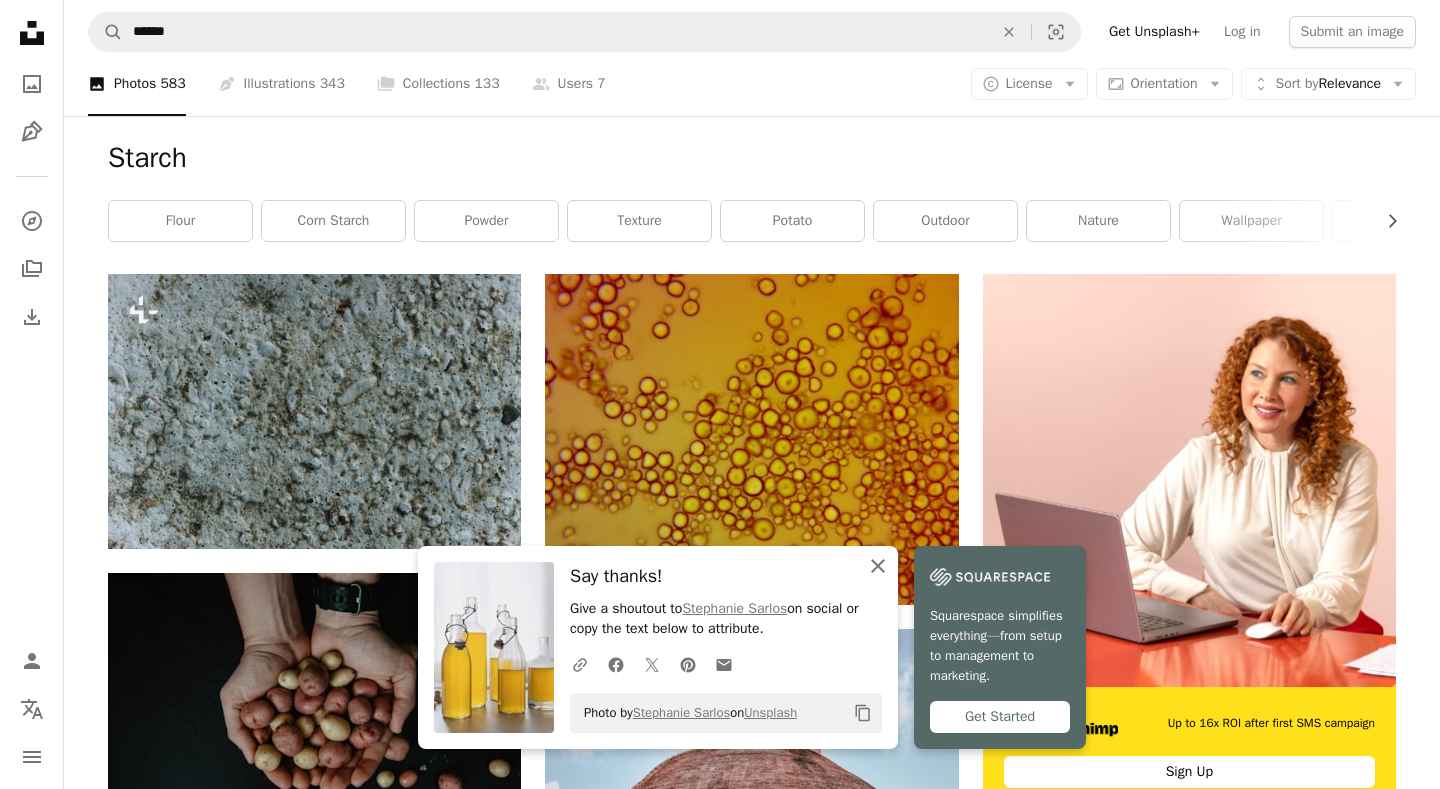 click on "An X shape" 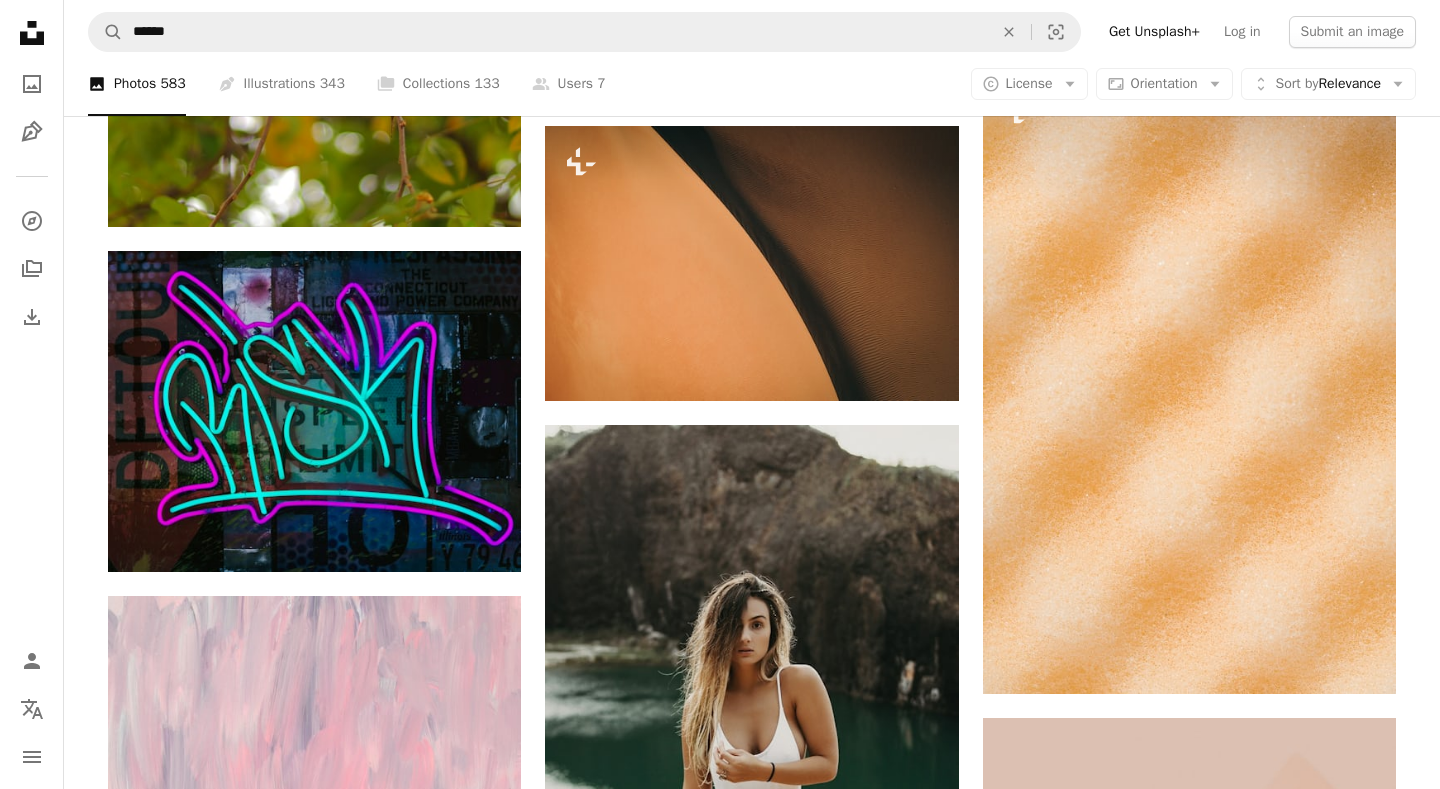 scroll, scrollTop: 450, scrollLeft: 0, axis: vertical 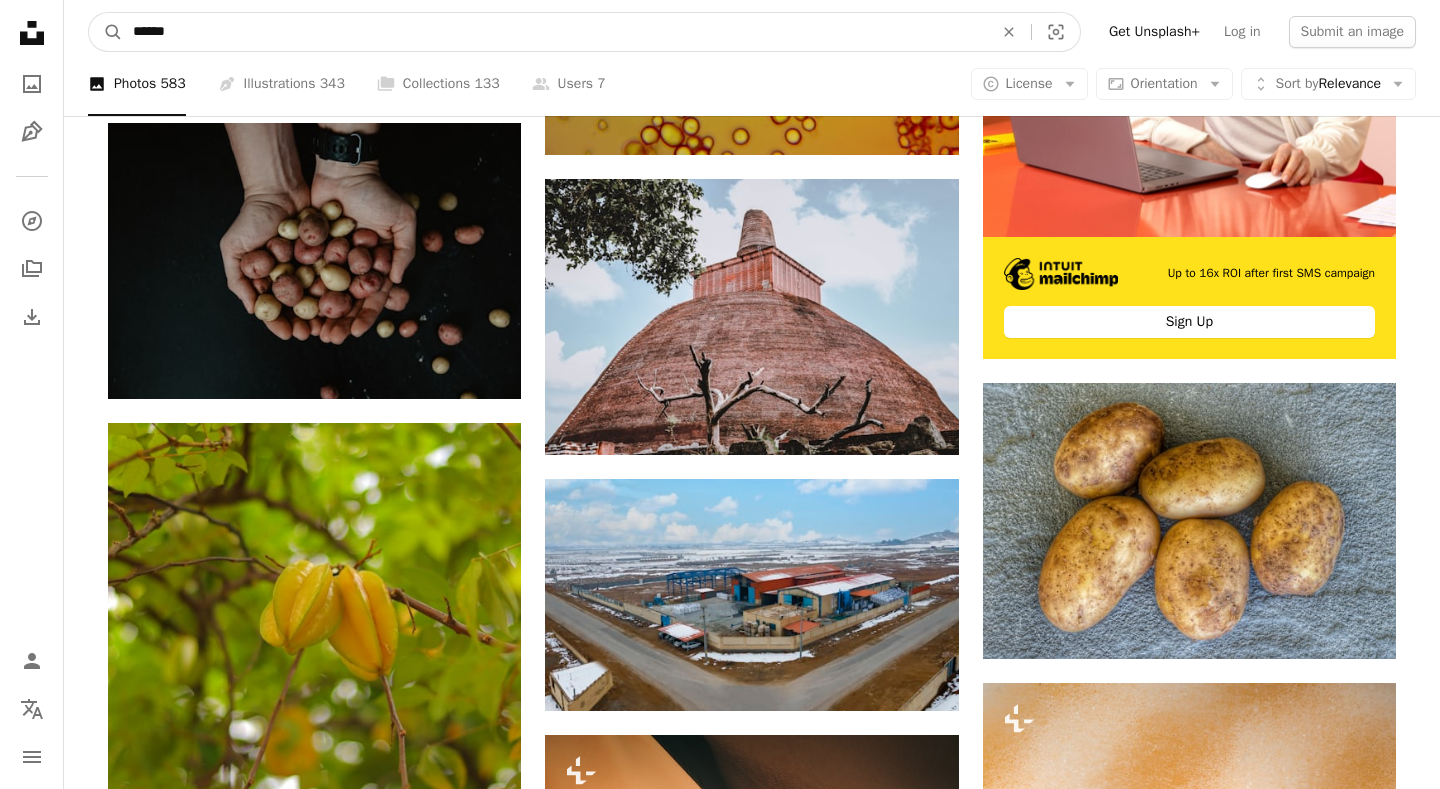 click on "******" at bounding box center (555, 32) 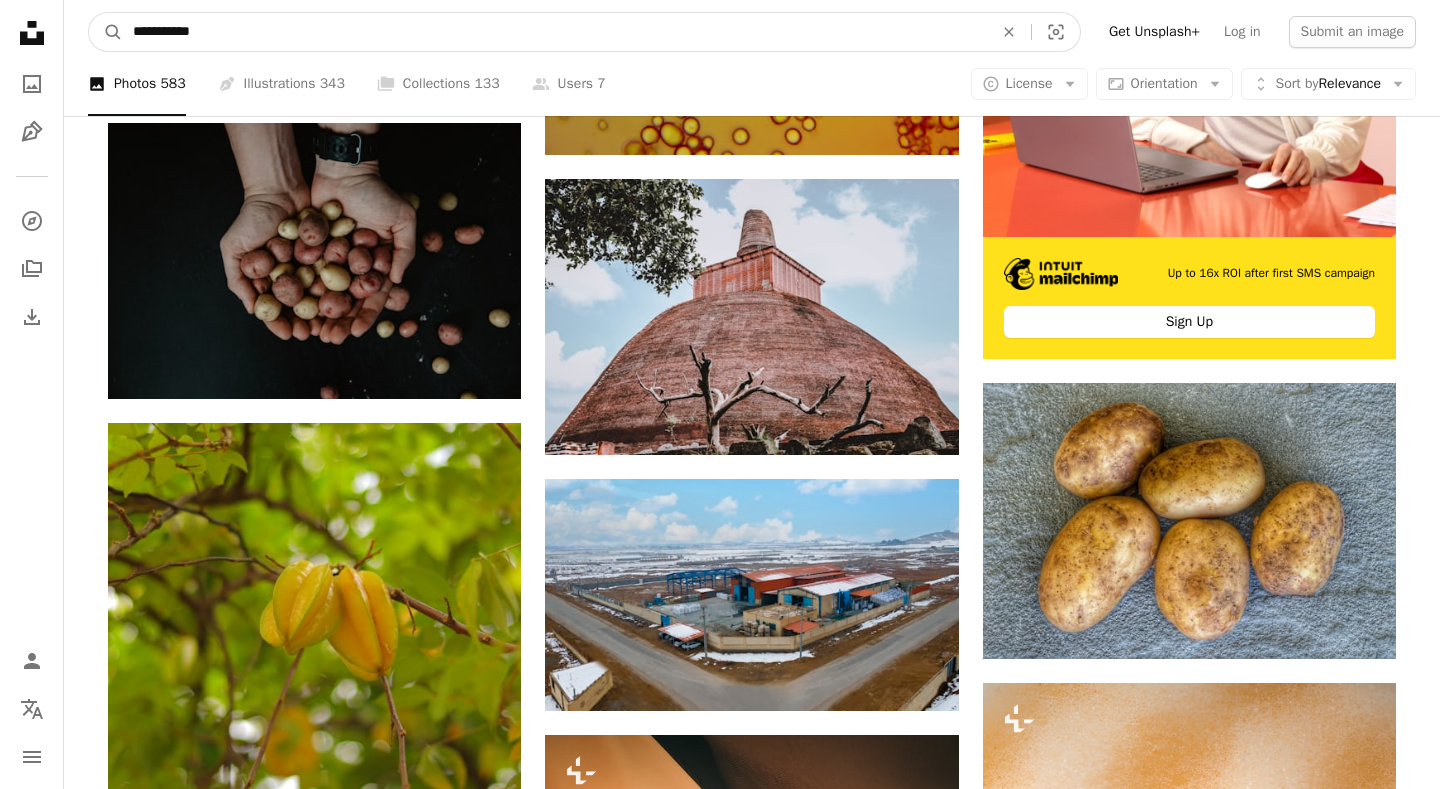 type on "**********" 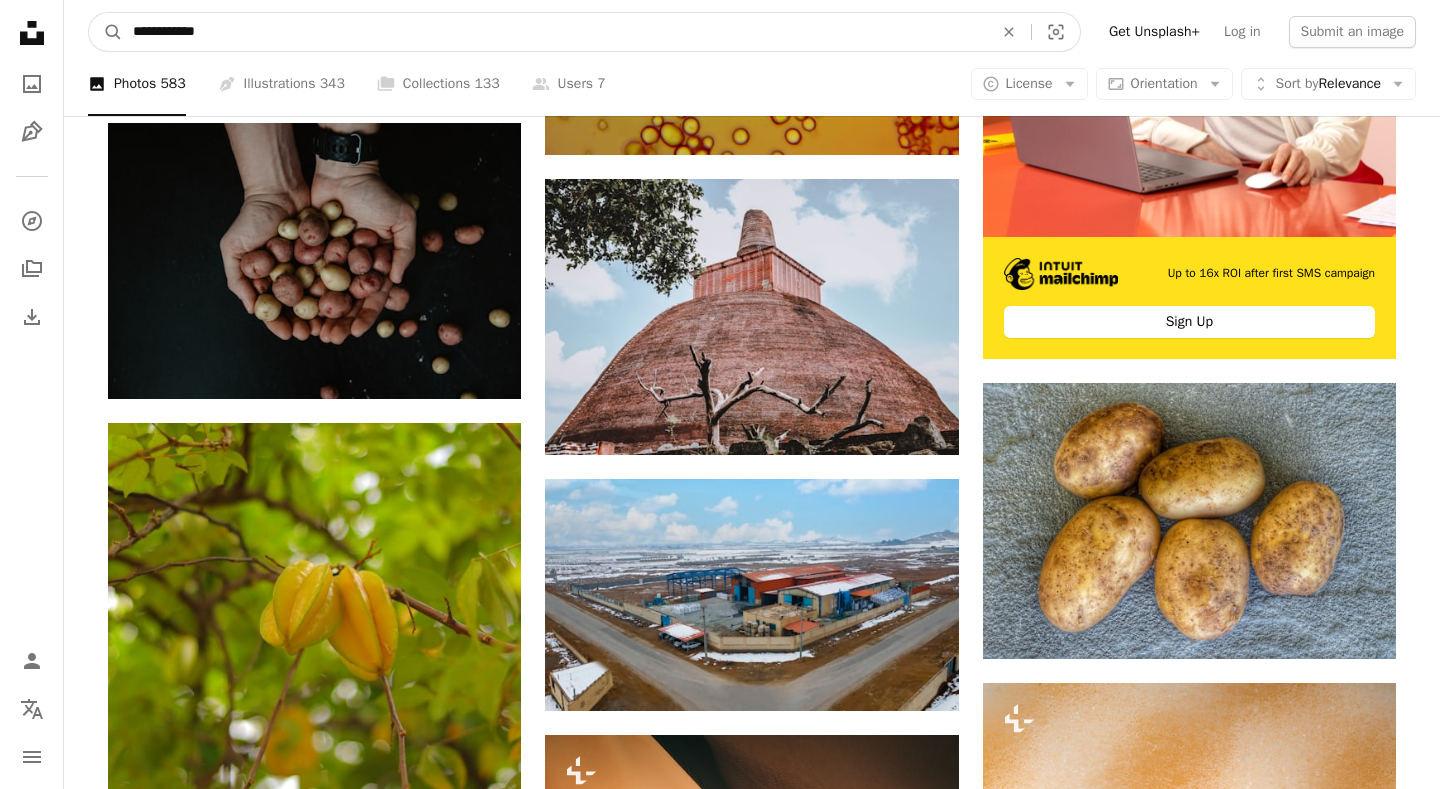 click on "A magnifying glass" at bounding box center [106, 32] 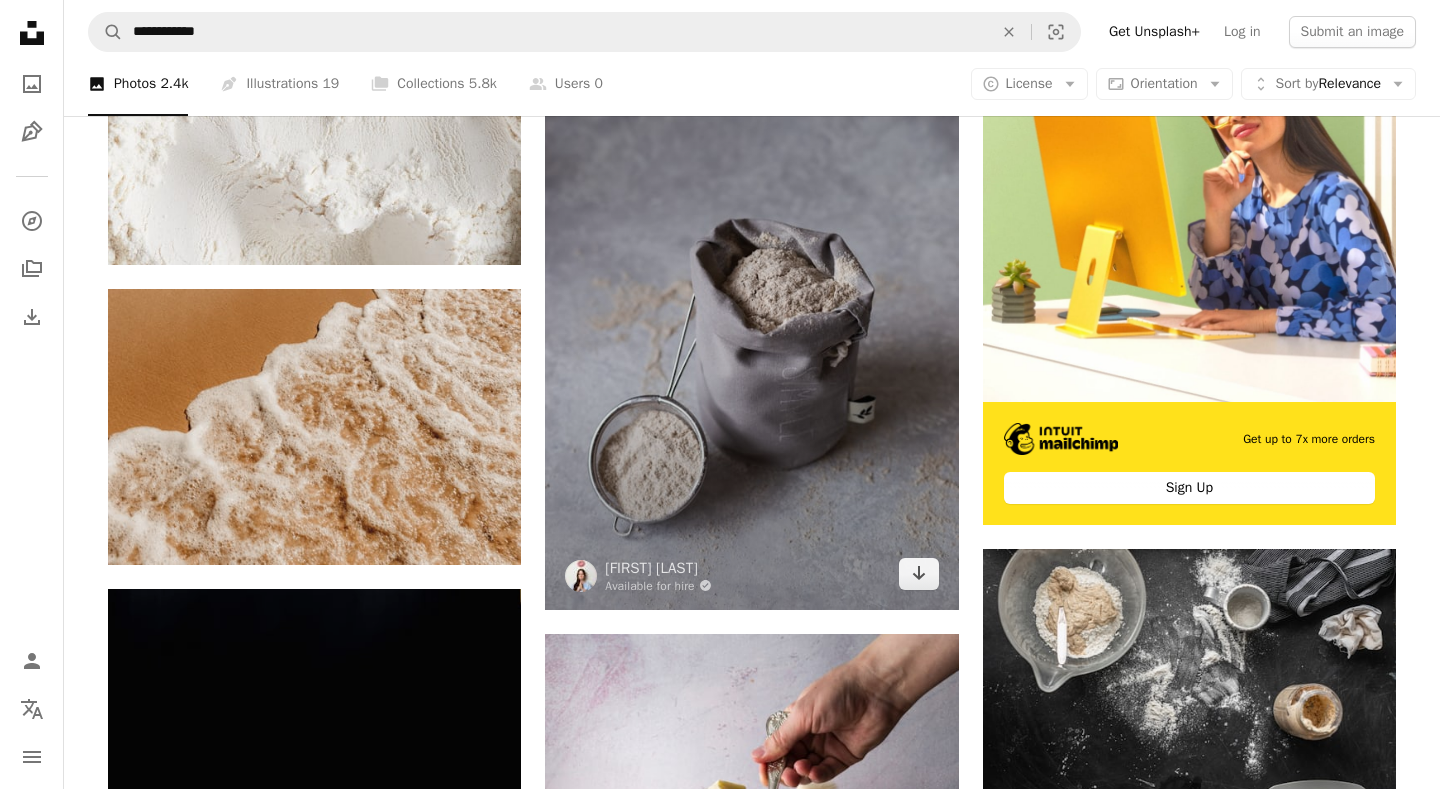 scroll, scrollTop: 281, scrollLeft: 0, axis: vertical 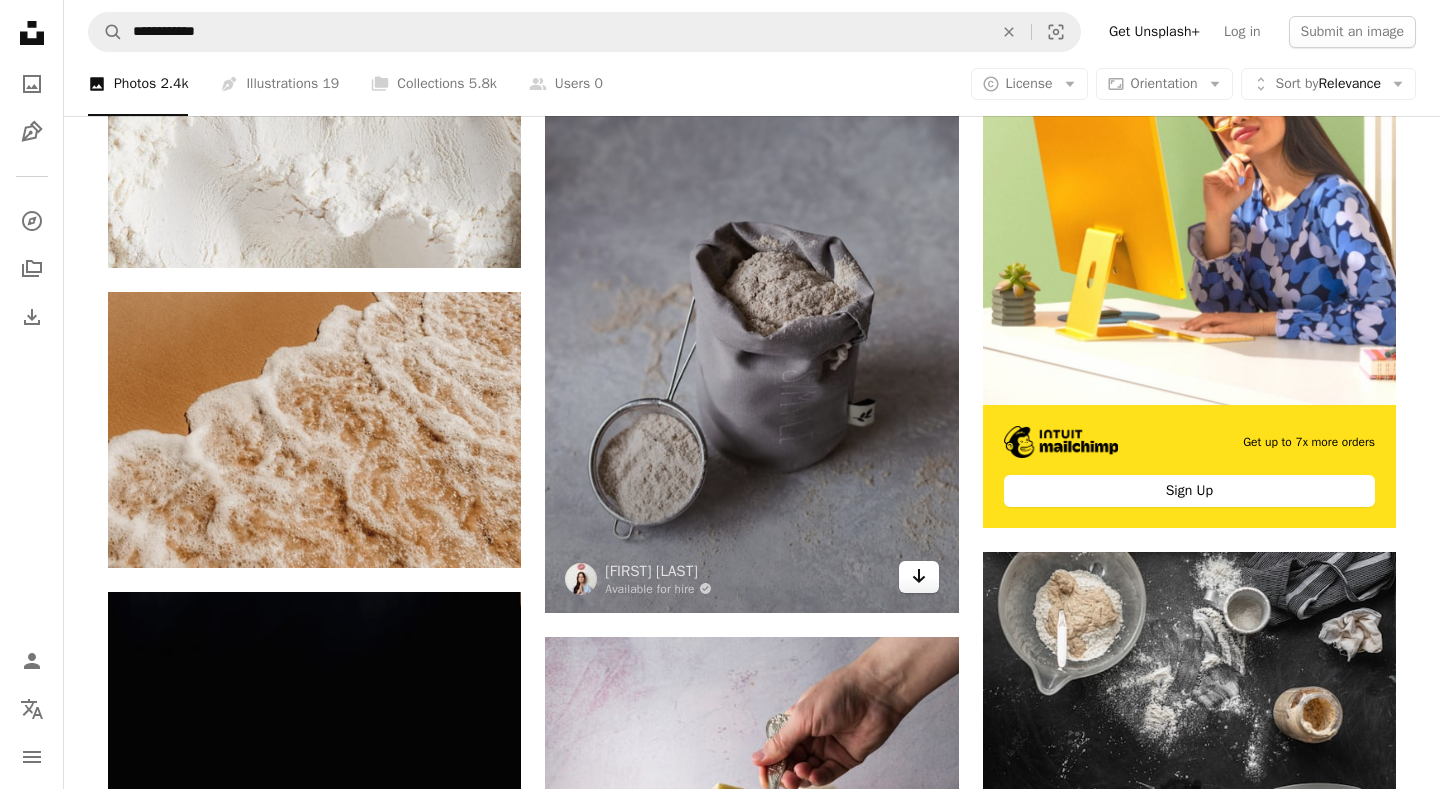 click on "Arrow pointing down" at bounding box center [919, 577] 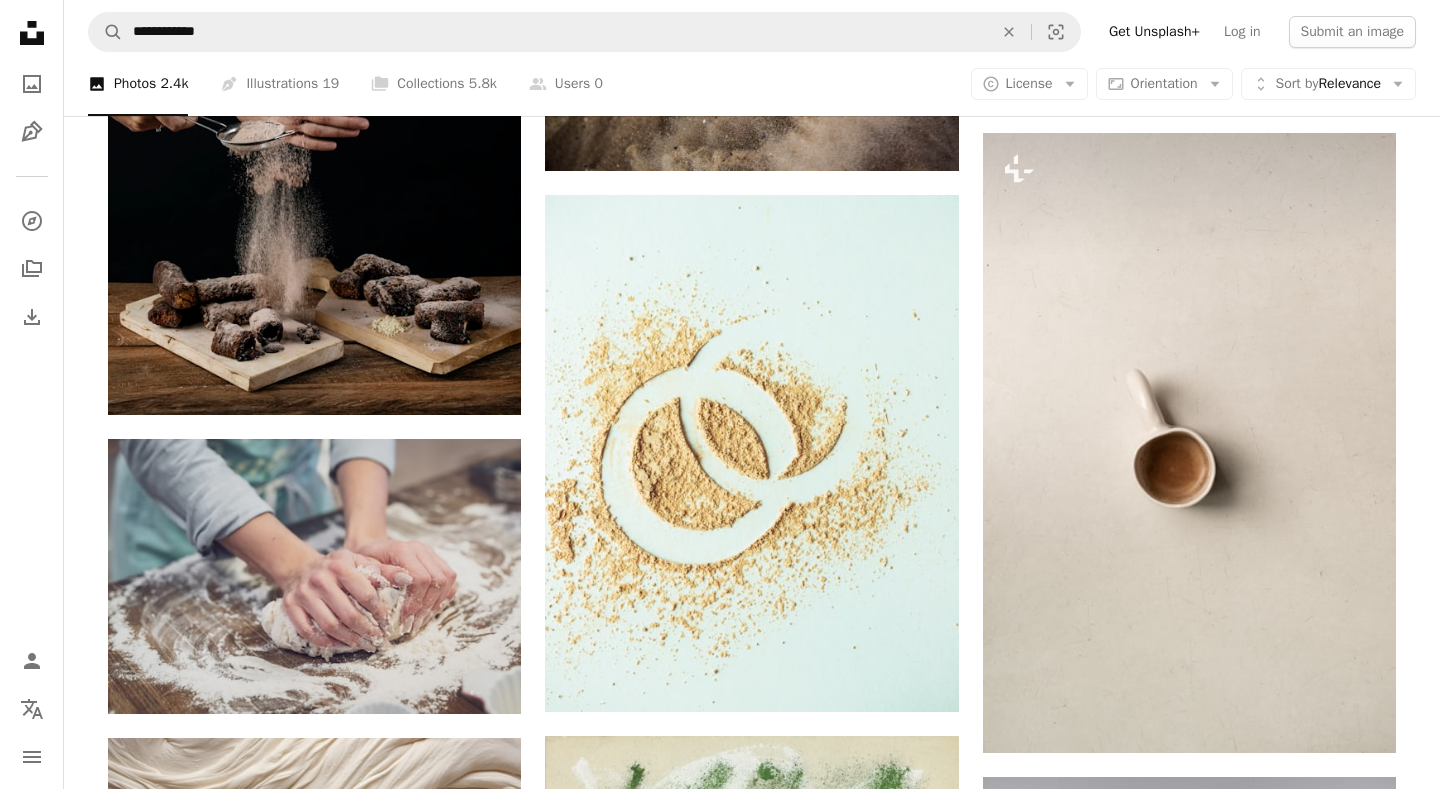 scroll, scrollTop: 2350, scrollLeft: 0, axis: vertical 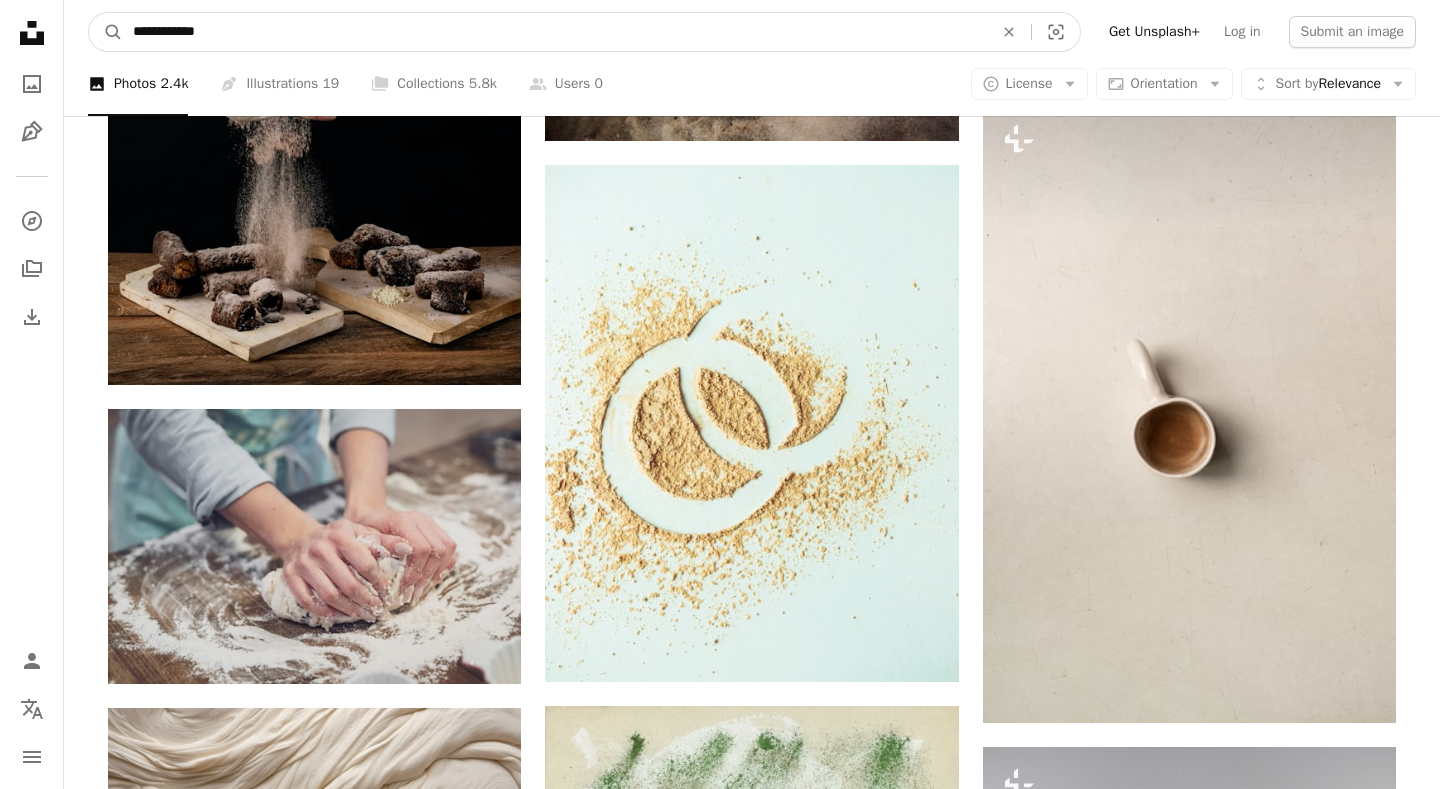 click on "**********" at bounding box center (555, 32) 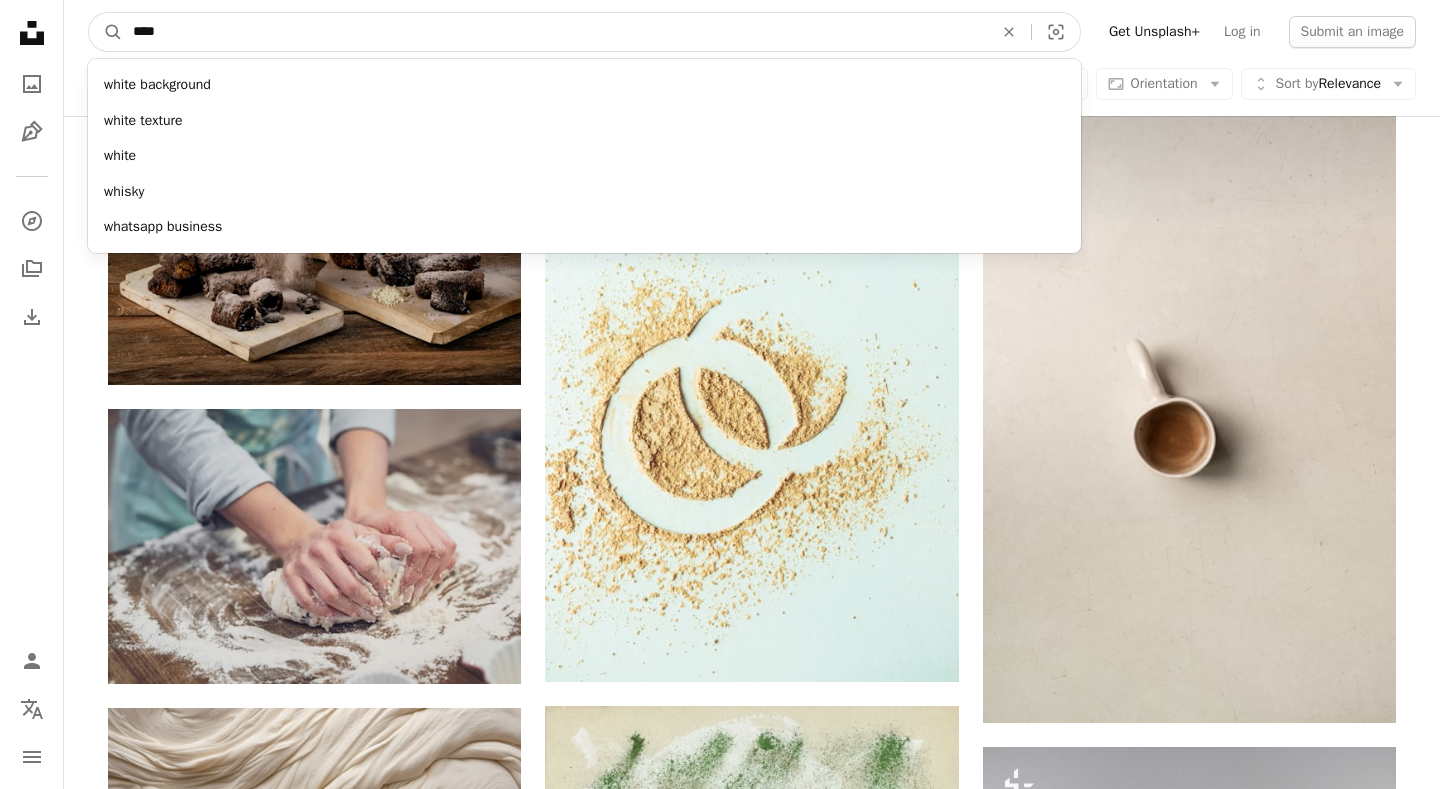 type on "*****" 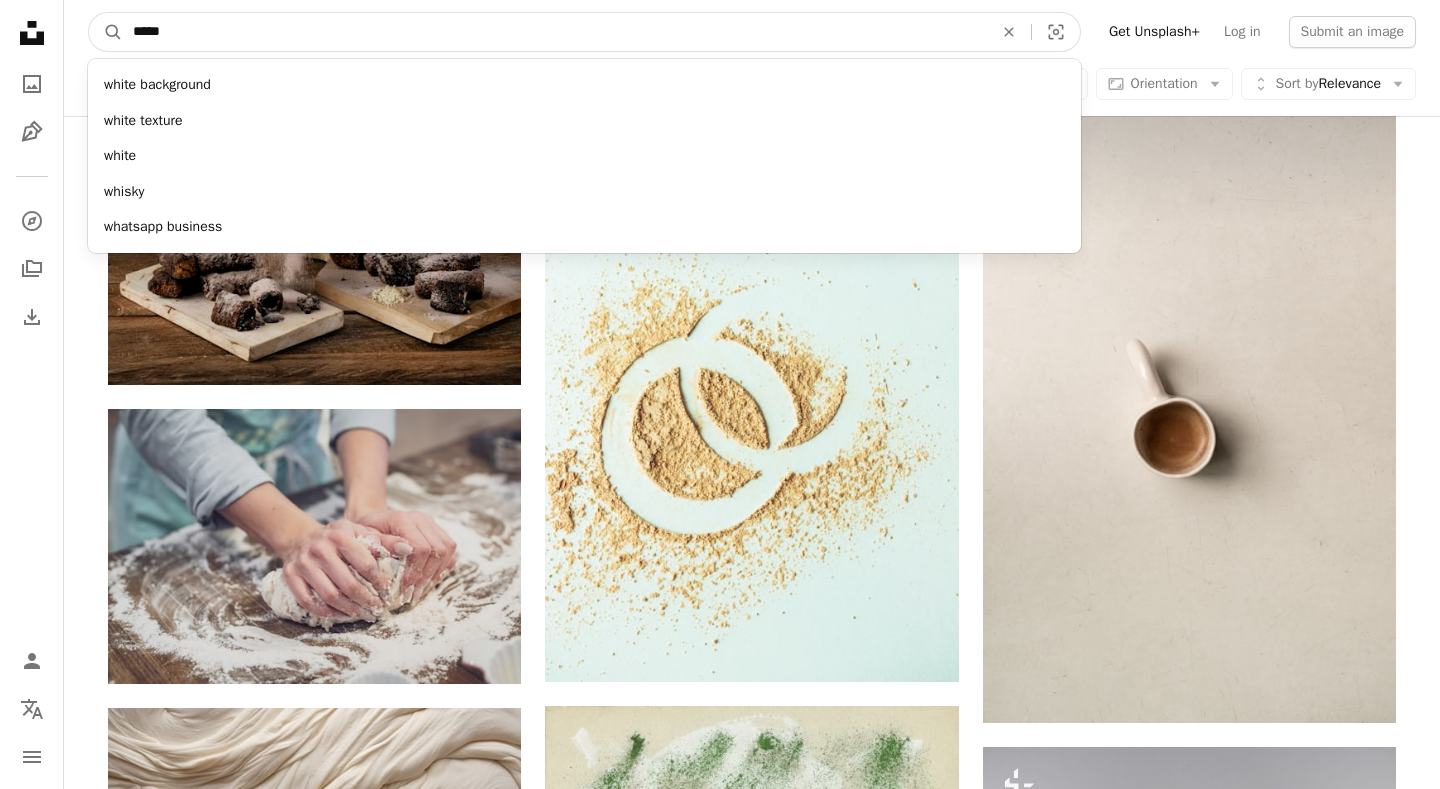 click on "A magnifying glass" at bounding box center (106, 32) 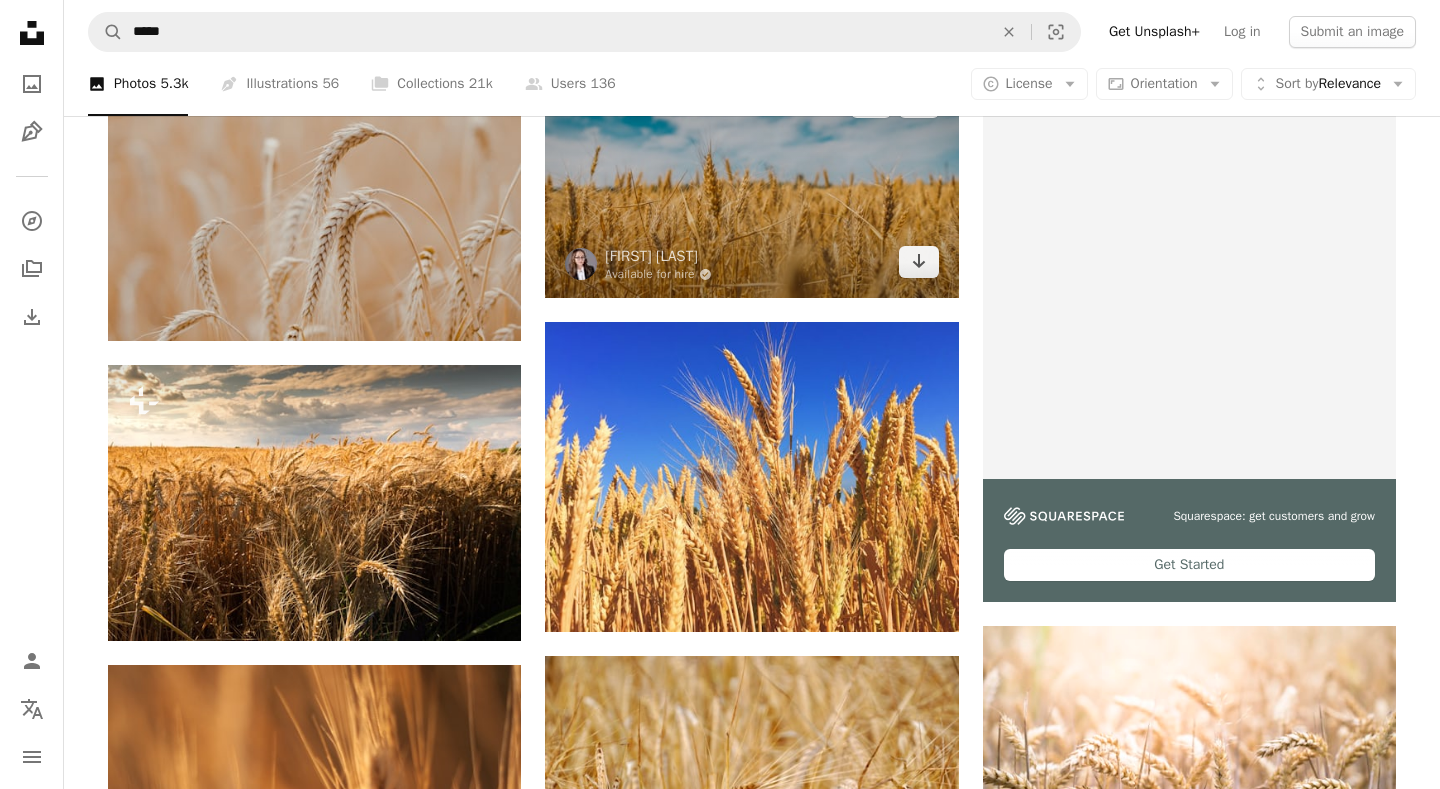 scroll, scrollTop: 228, scrollLeft: 0, axis: vertical 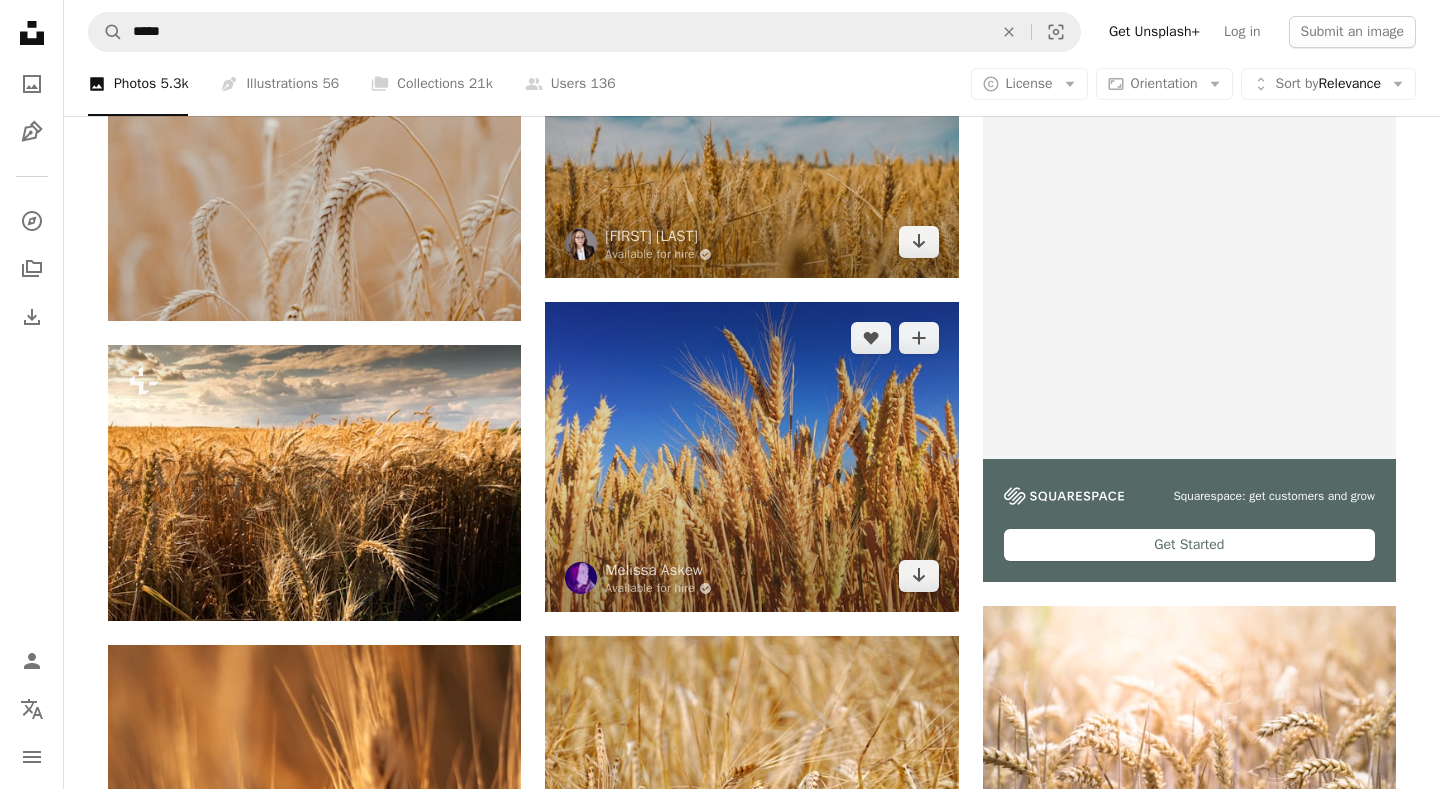 click at bounding box center [751, 457] 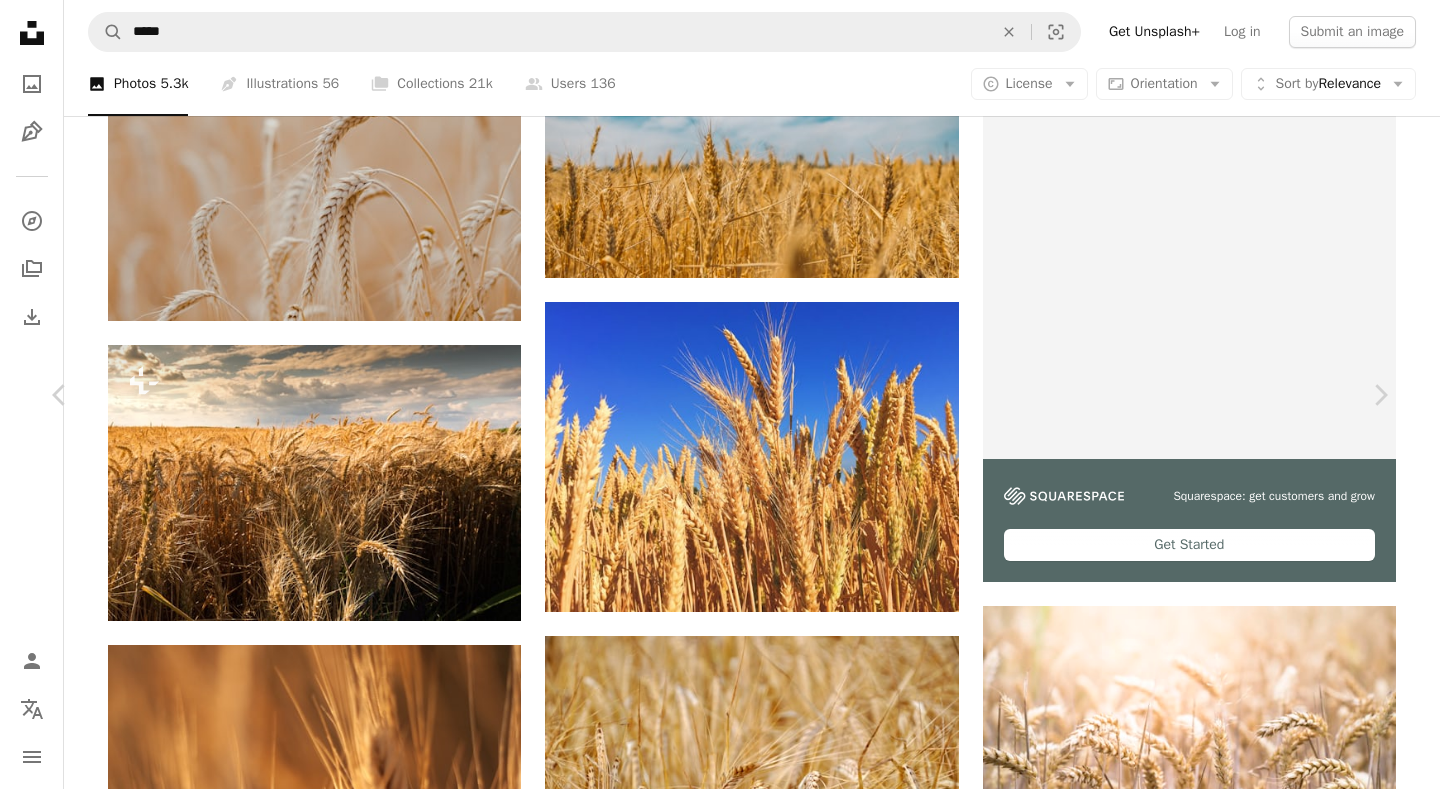 click on "An X shape Chevron left Chevron right [FIRST] [LAST] Available for hire A checkmark inside of a circle A heart A plus sign Edit image   Plus sign for Unsplash+ Download free Chevron down Zoom in Views 9,152,167 Downloads 102,381 Featured in Photos A forward-right arrow Share Info icon Info More Actions Wheat Field A map marker Wheat Field, [CITY], [COUNTRY] Calendar outlined Published on  [DATE], [YEAR] Safety Free to use under the  Unsplash License blue summer plant farm agriculture plants field yellow wheat grain harvest golden contrast farmland cereal barley kernel food vegetable [COUNTRY] Free pictures Browse premium related images on iStock  |  Save 20% with code UNSPLASH20 View more on iStock  ↗ Related images A heart A plus sign Imitat Arrow pointing down A heart A plus sign [FIRST] [LAST] Available for hire A checkmark inside of a circle Arrow pointing down Plus sign for Unsplash+ A heart A plus sign [FIRST] [LAST] For  Unsplash+ A lock   Download A heart A plus sign Nature Lover A heart For" at bounding box center [720, 4708] 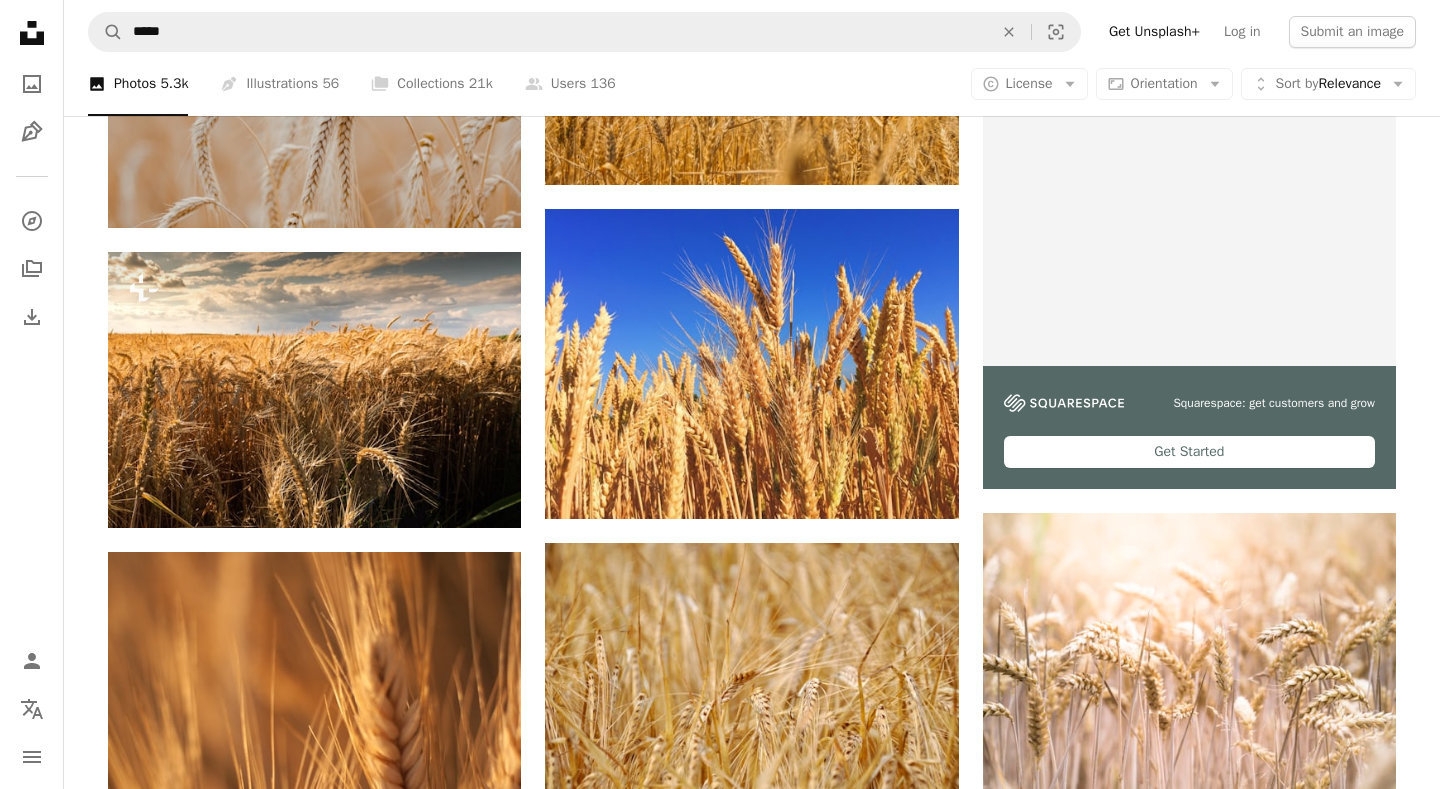scroll, scrollTop: 319, scrollLeft: 0, axis: vertical 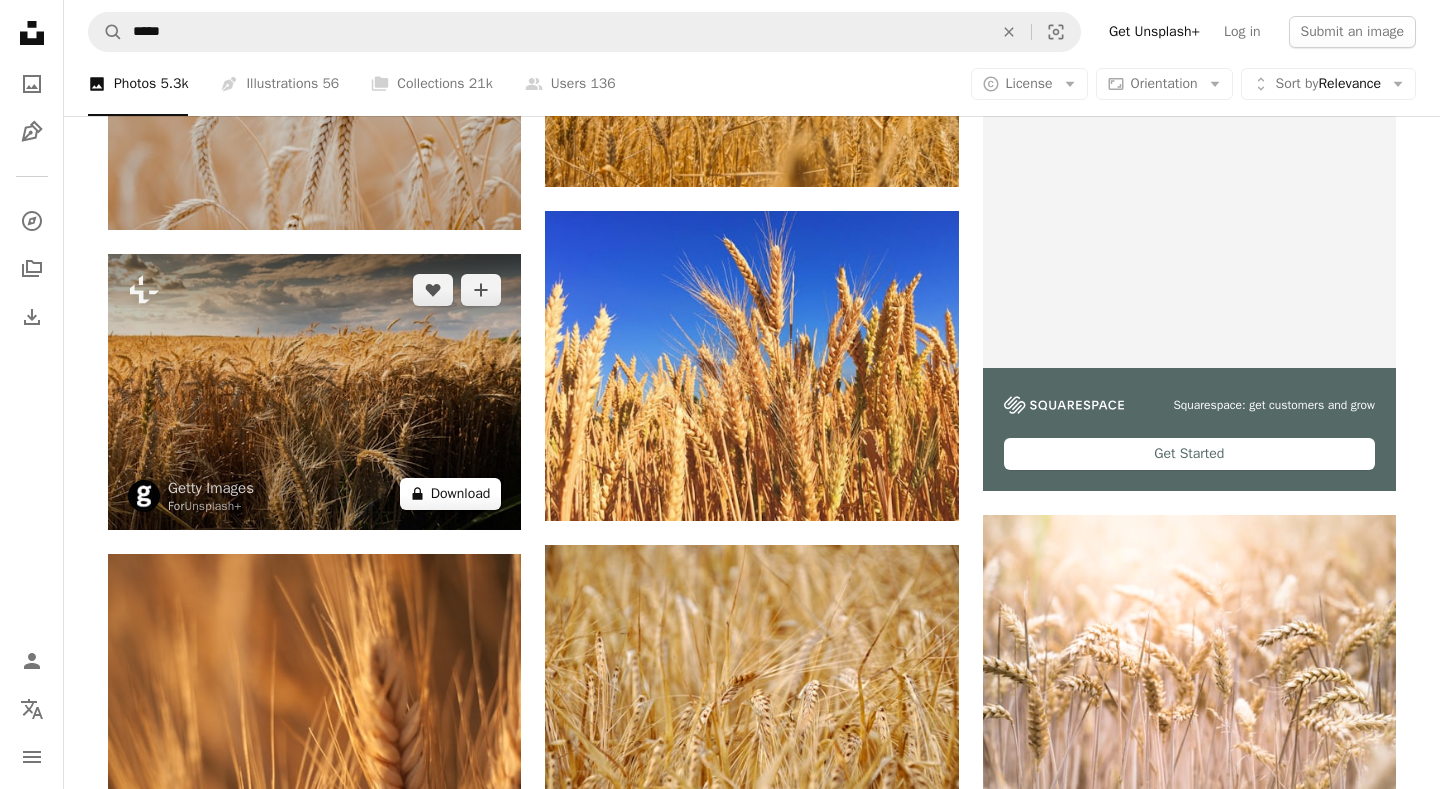 click on "A lock   Download" at bounding box center [451, 494] 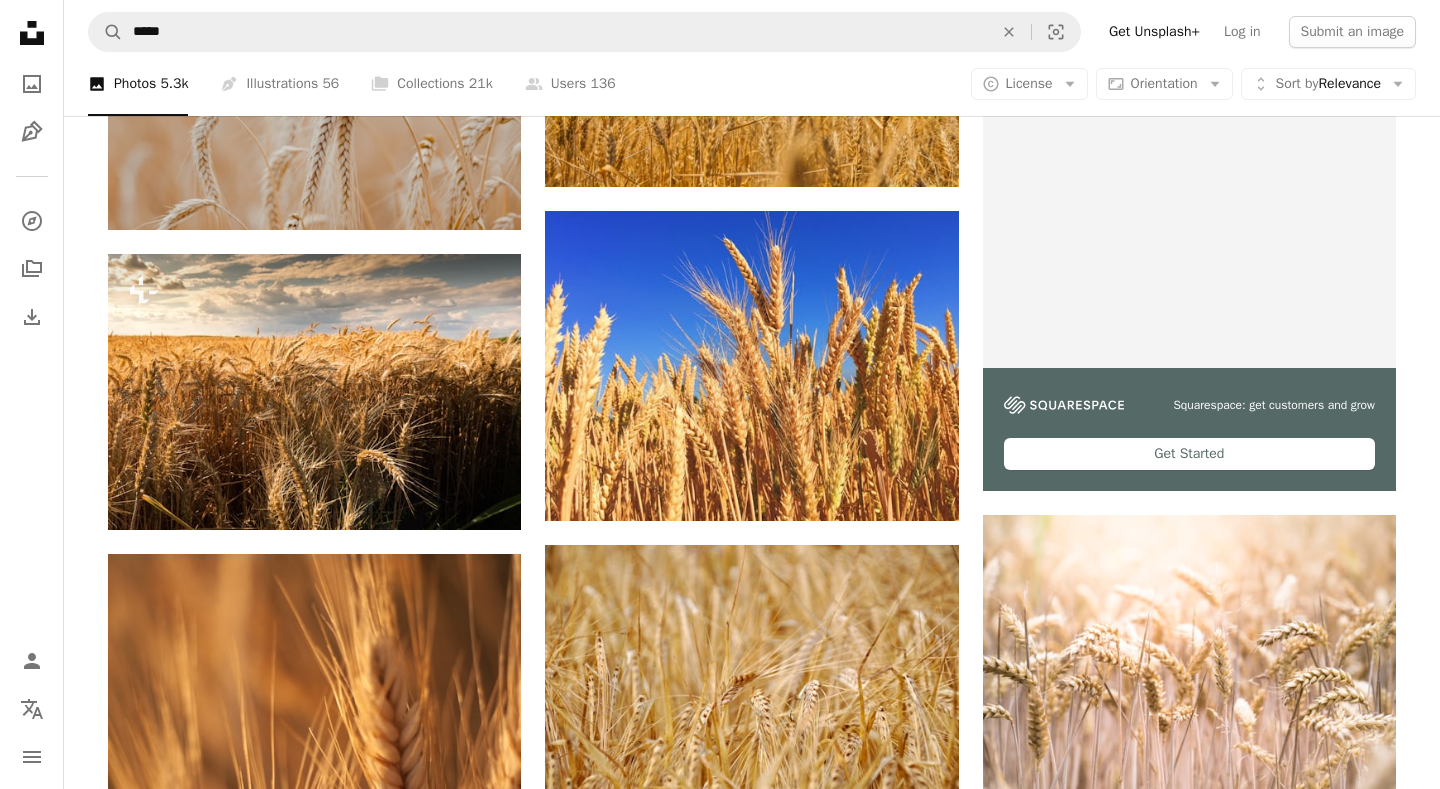 click on "An X shape Premium, ready to use images. Get unlimited access. A plus sign Members-only content added monthly A plus sign Unlimited royalty-free downloads A plus sign Illustrations  New A plus sign Enhanced legal protections yearly 65%  off monthly $20   $7 USD per month * Get  Unsplash+ * When paid annually, billed upfront  $84 Taxes where applicable. Renews automatically. Cancel anytime." at bounding box center (720, 4617) 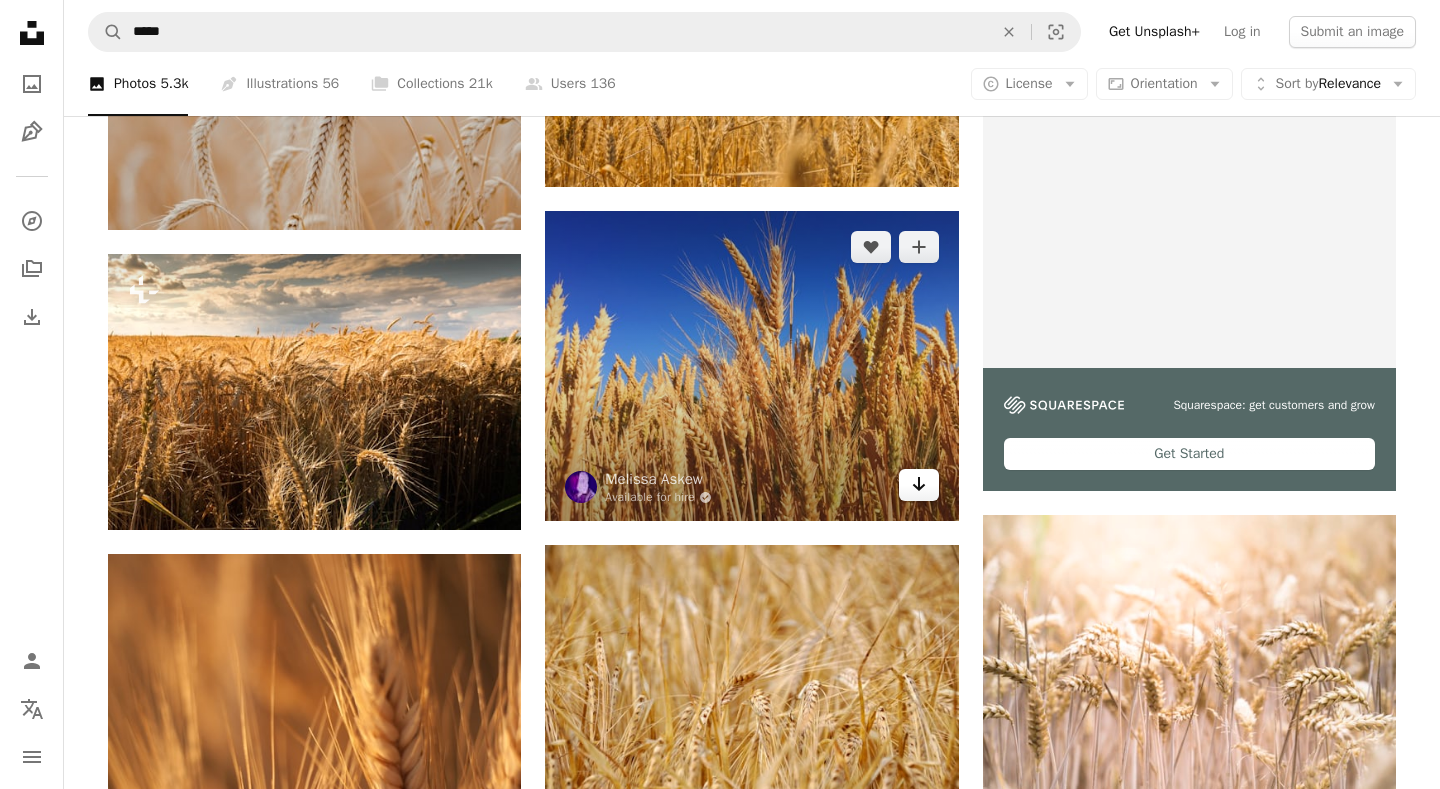 click 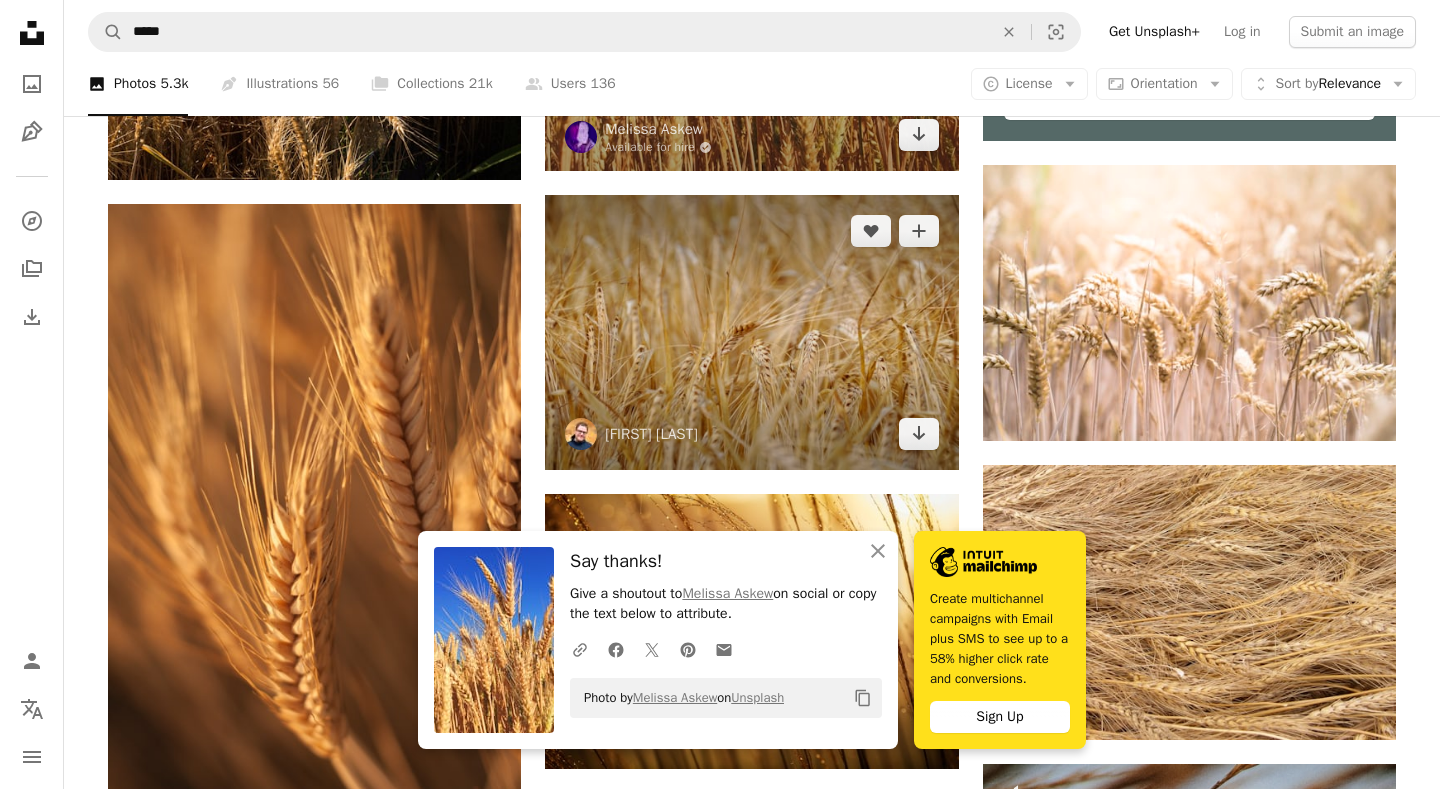 scroll, scrollTop: 723, scrollLeft: 0, axis: vertical 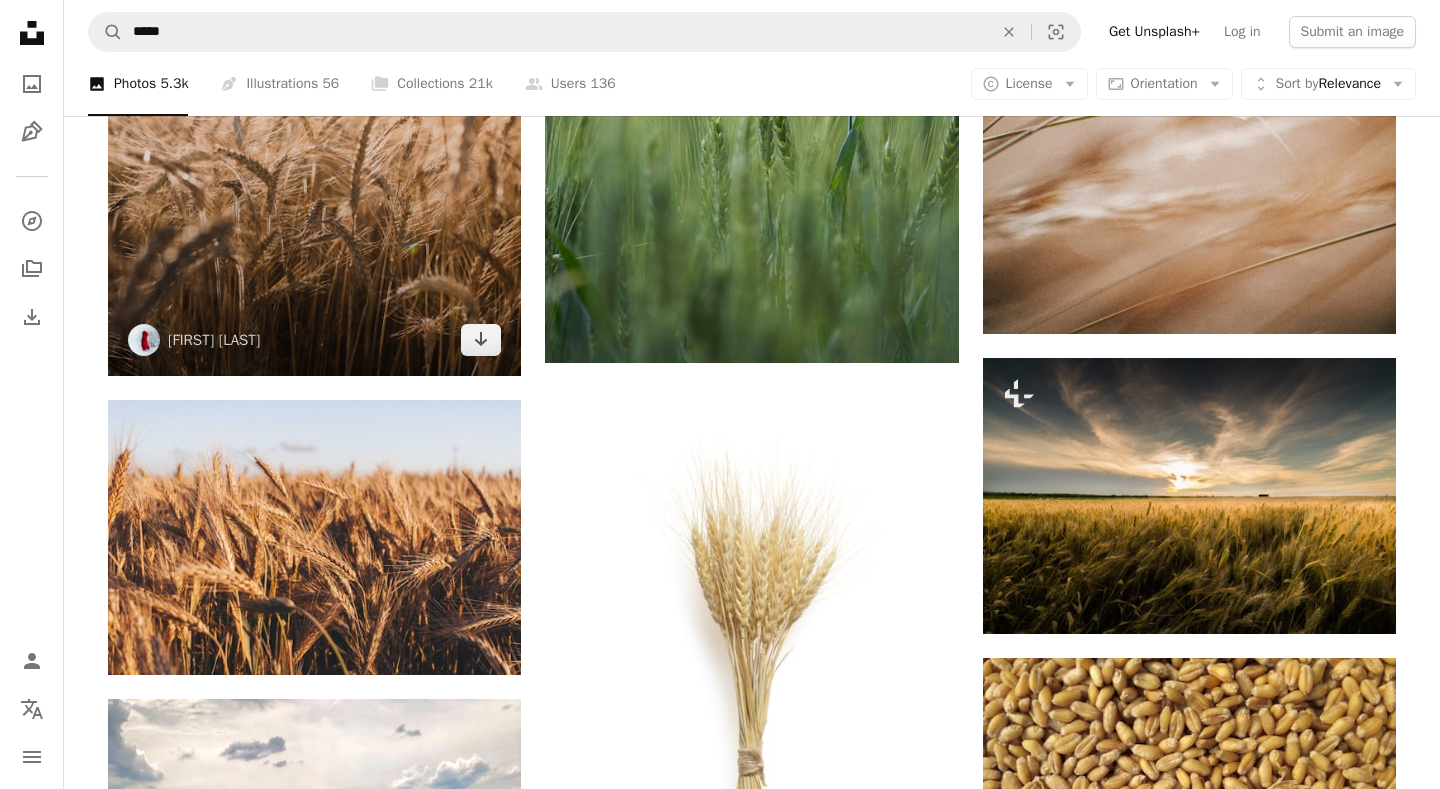 click at bounding box center [314, 87] 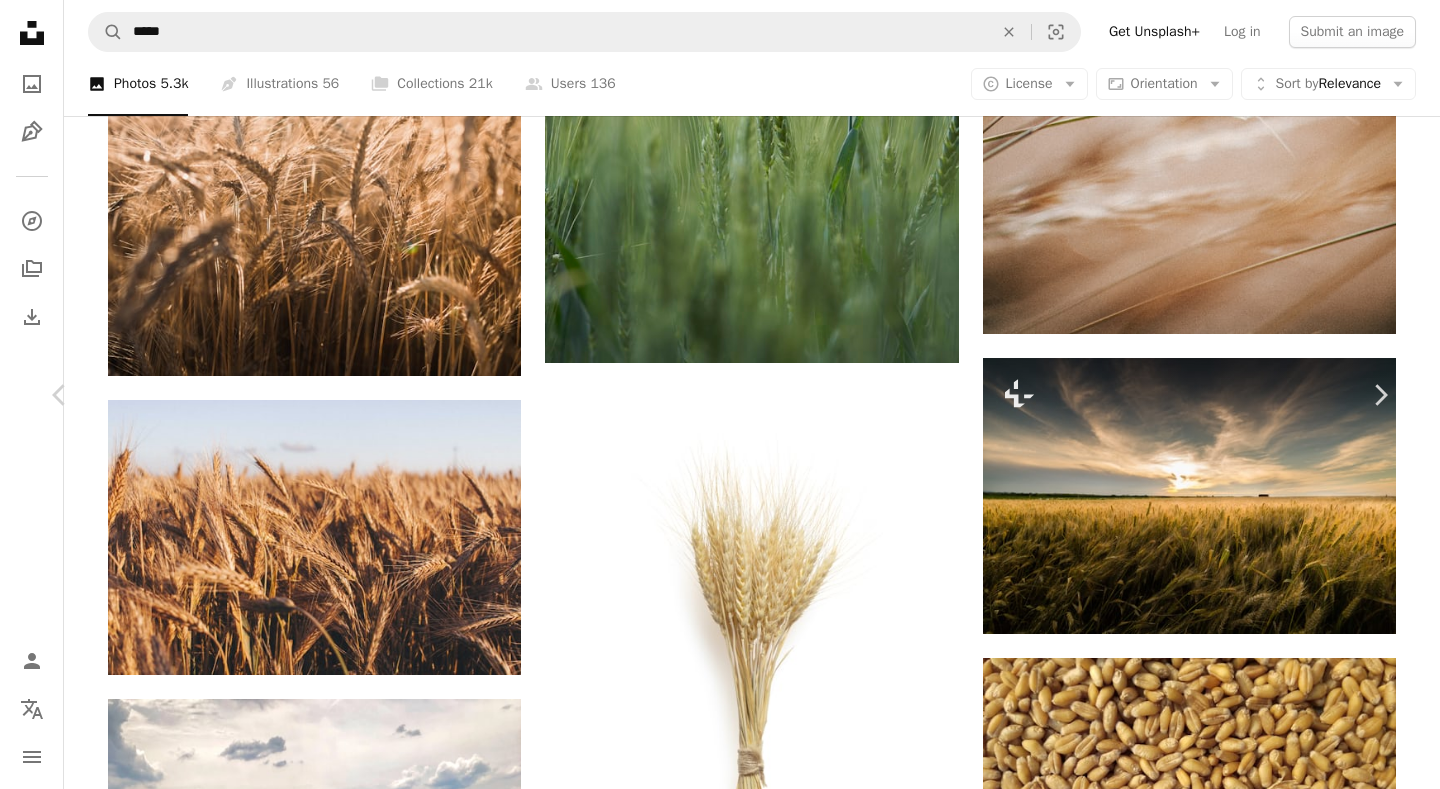 click on "An X shape" at bounding box center (20, 20) 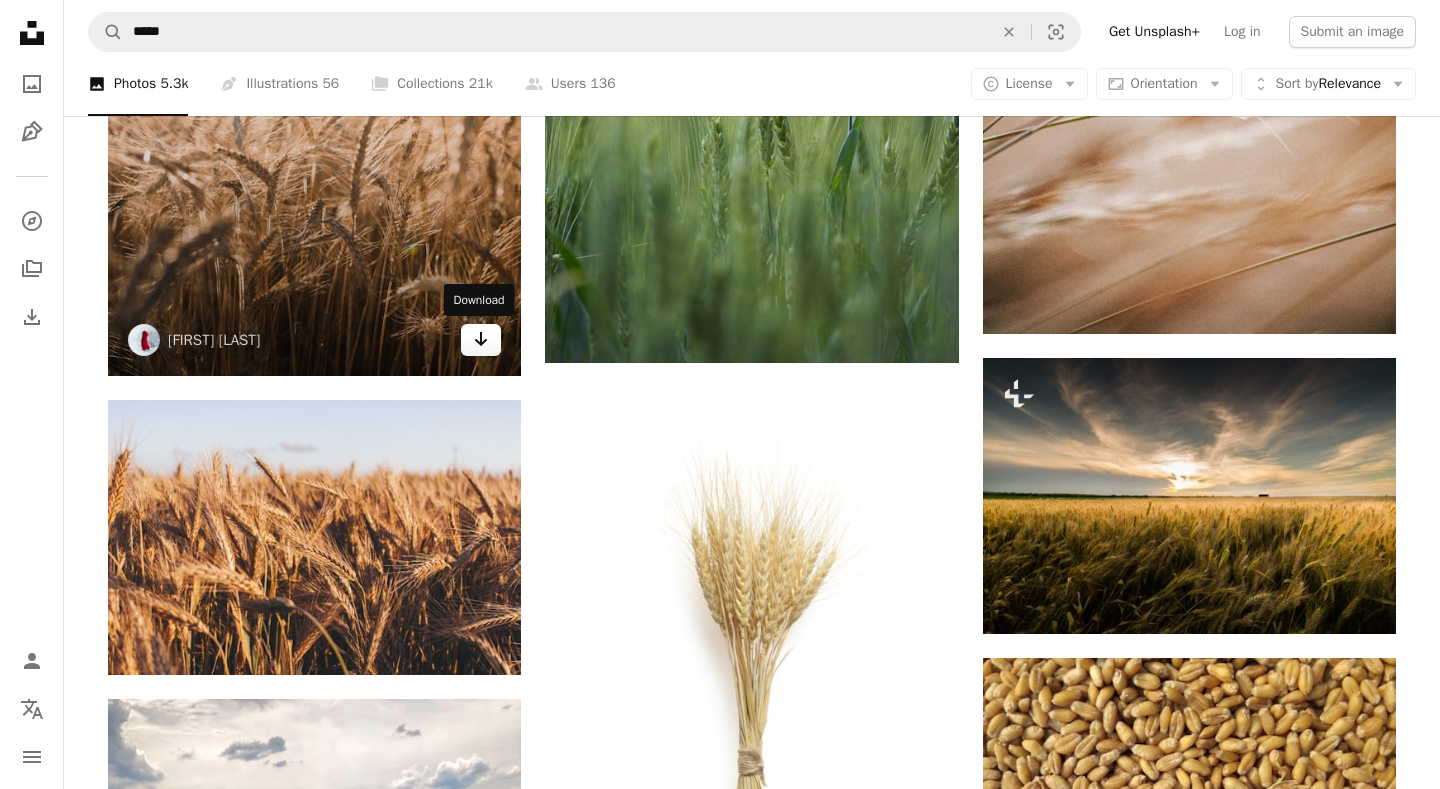 click on "Arrow pointing down" 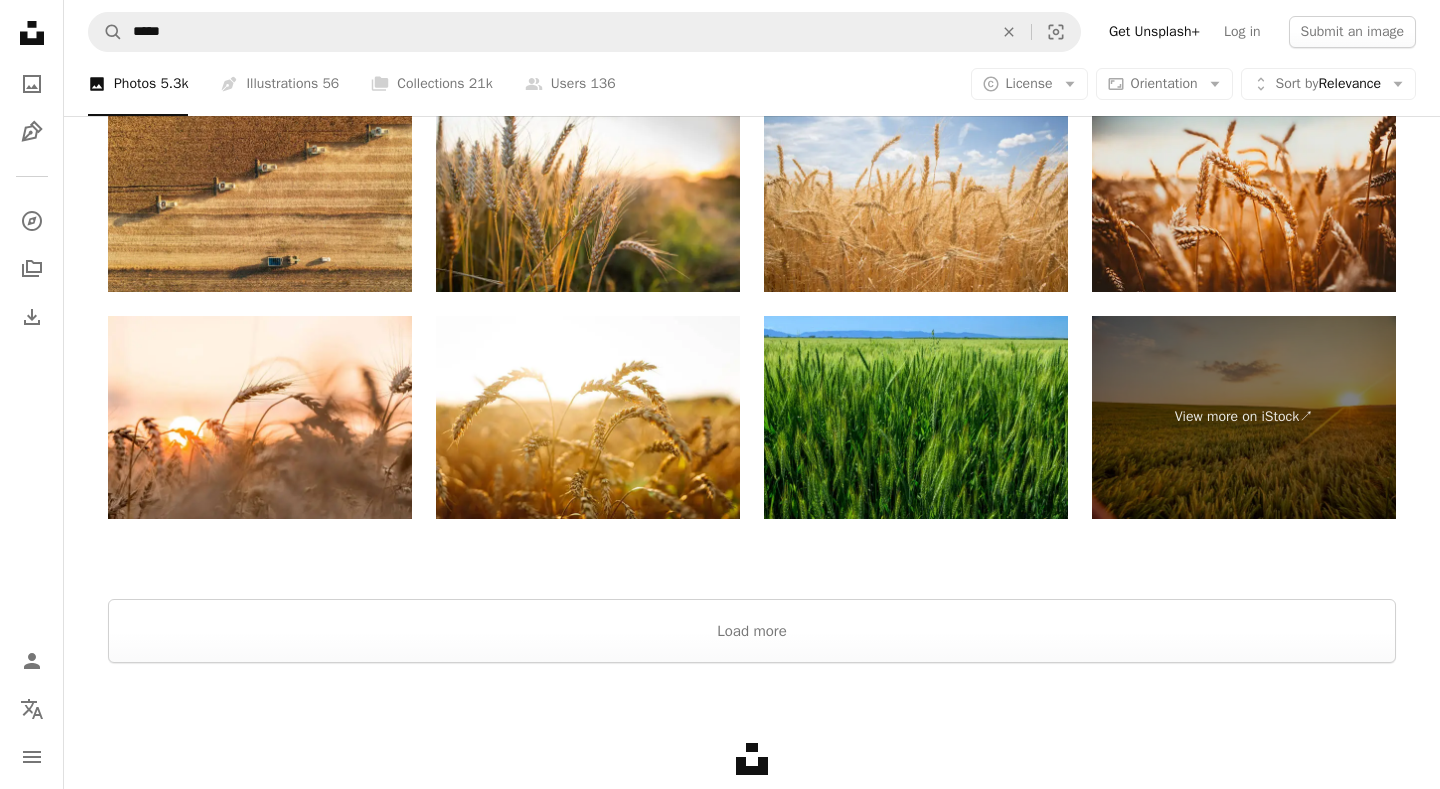 scroll, scrollTop: 3751, scrollLeft: 0, axis: vertical 